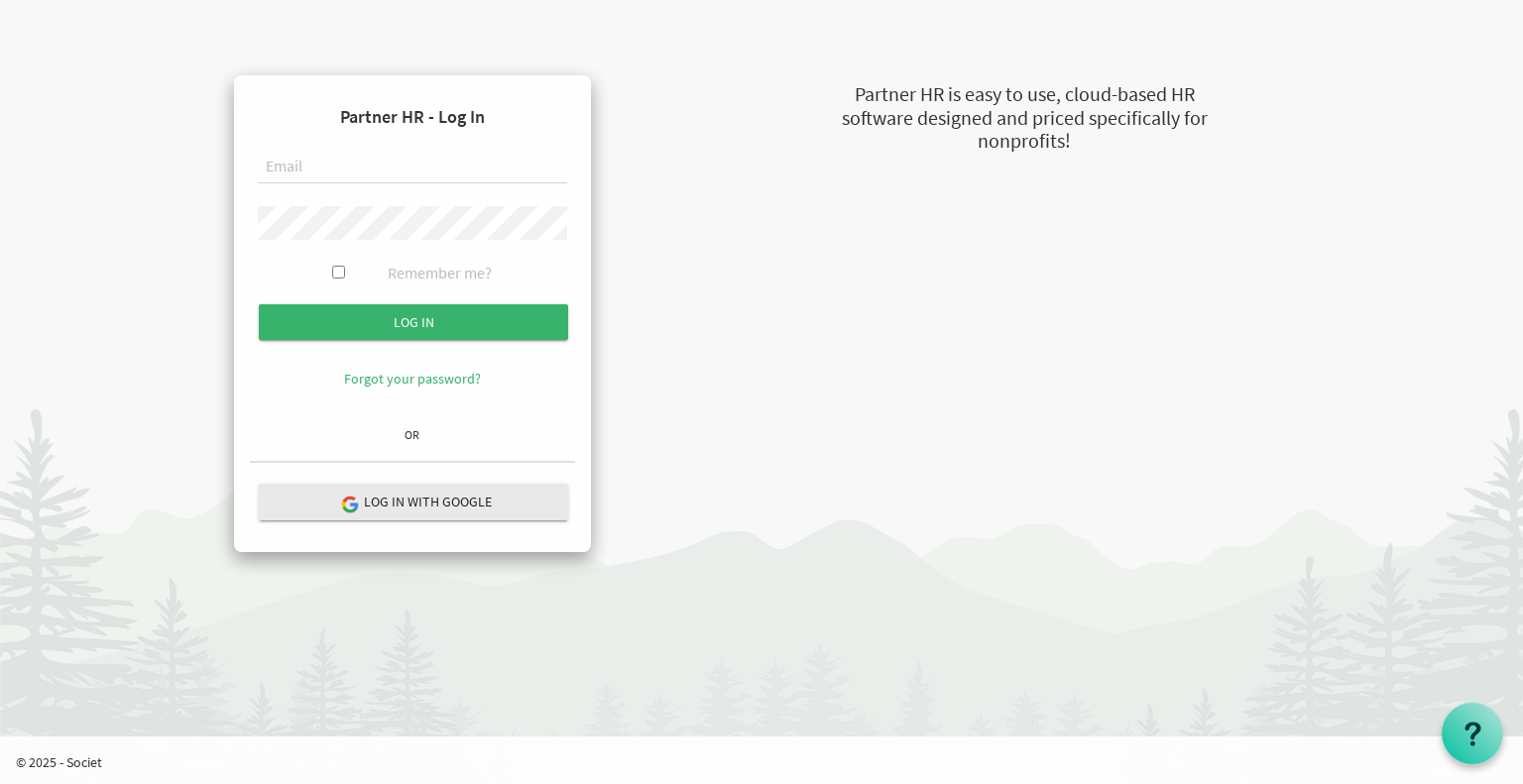 scroll, scrollTop: 0, scrollLeft: 0, axis: both 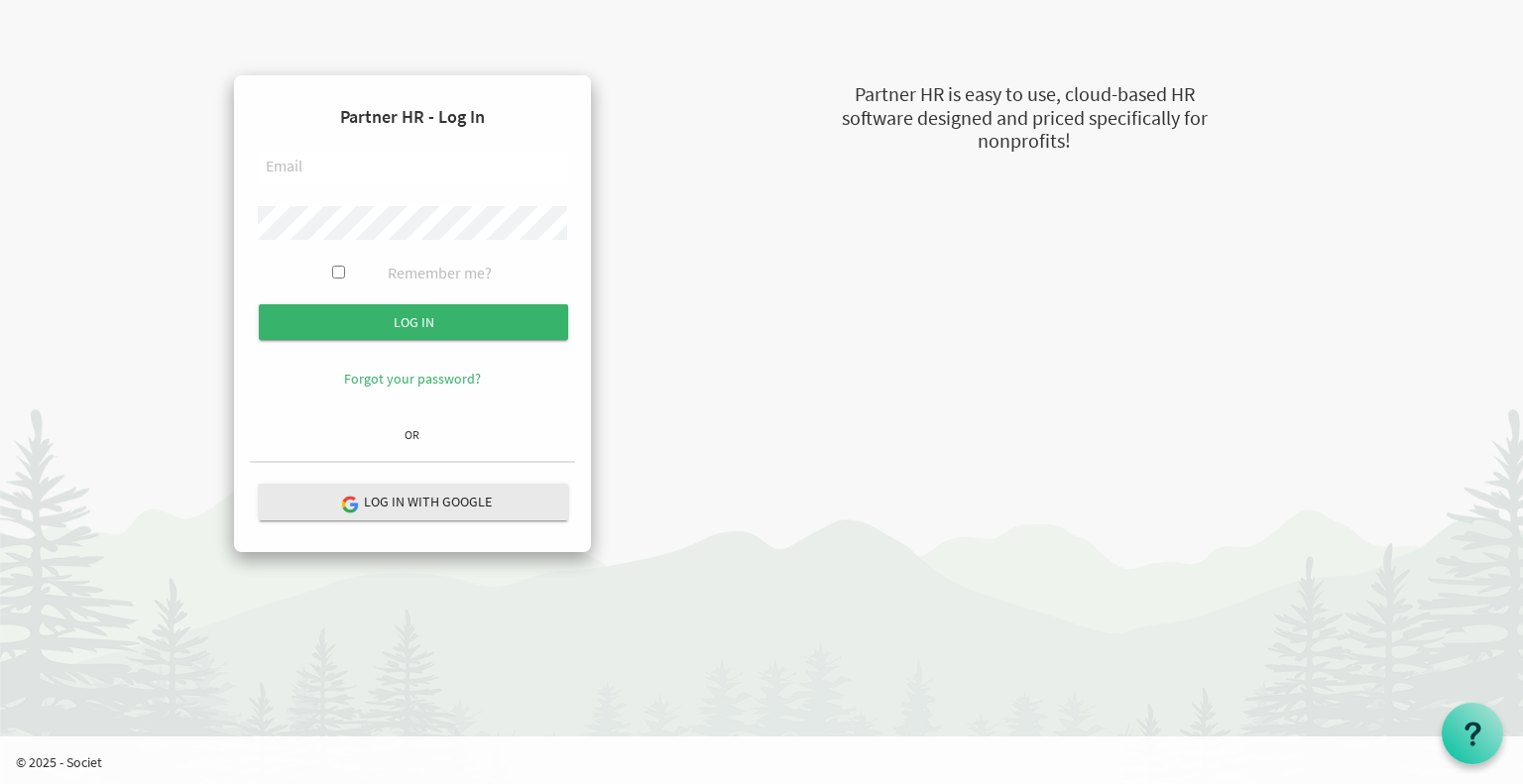 click at bounding box center [412, 168] 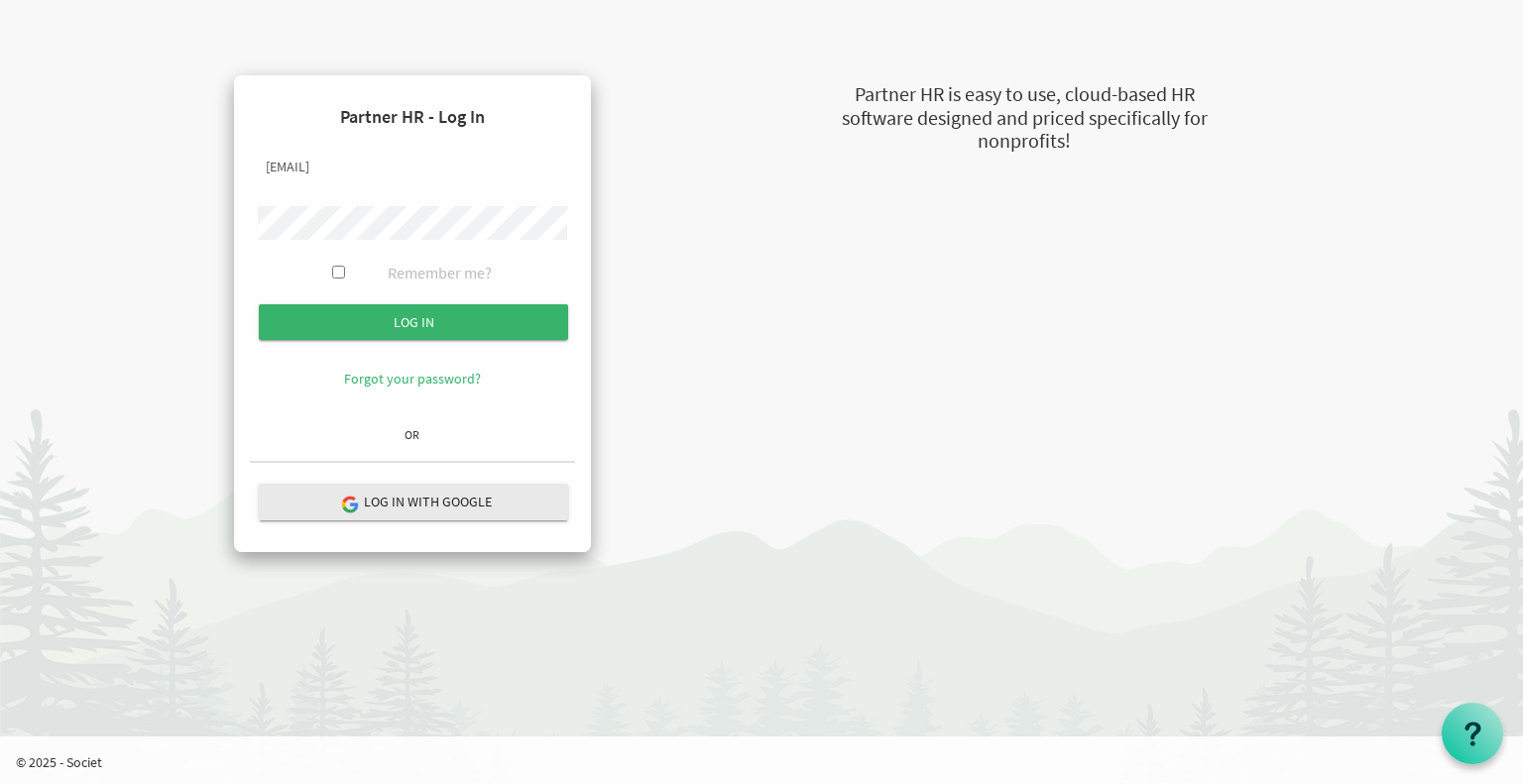 type on "[EMAIL]" 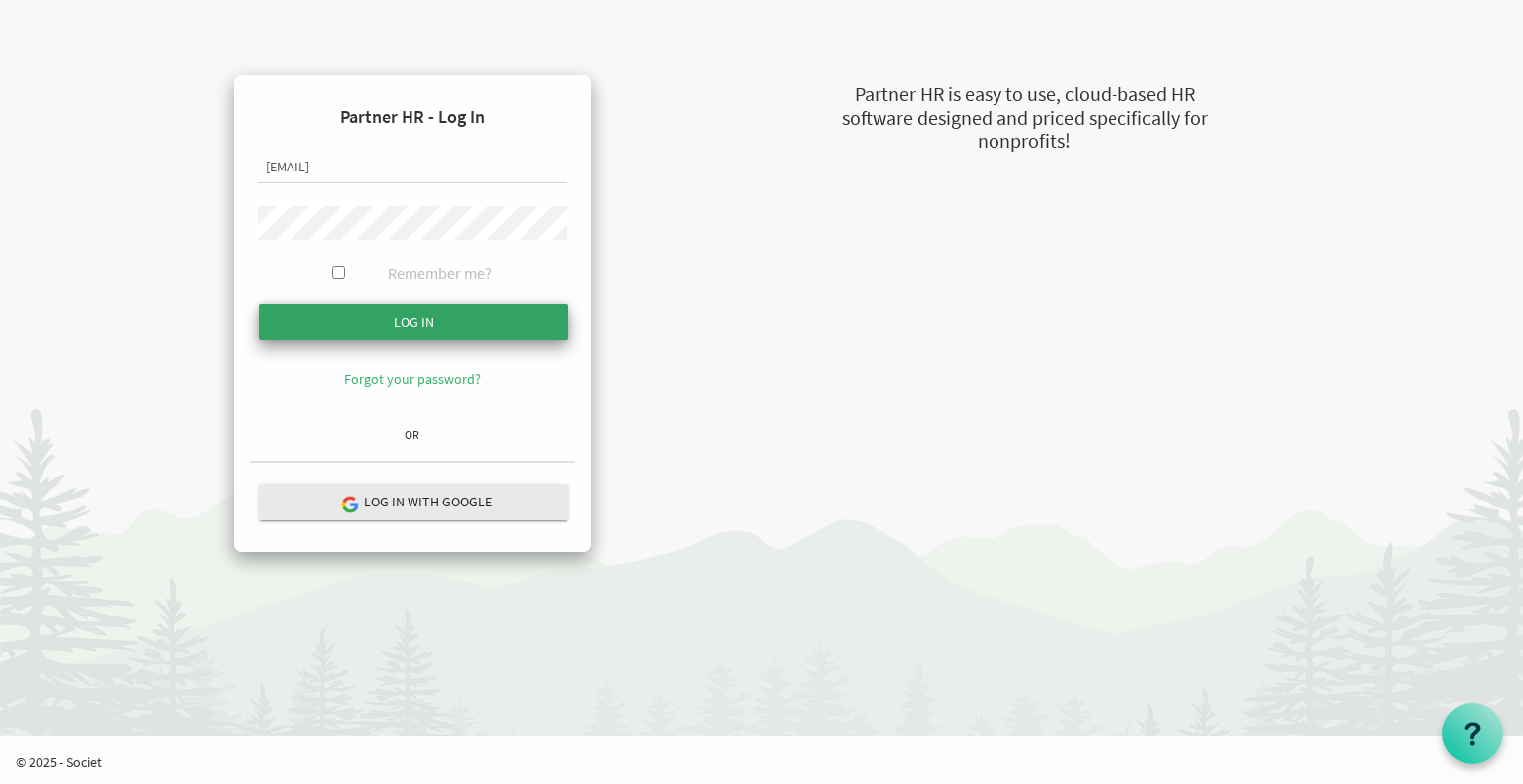 click at bounding box center (413, 322) 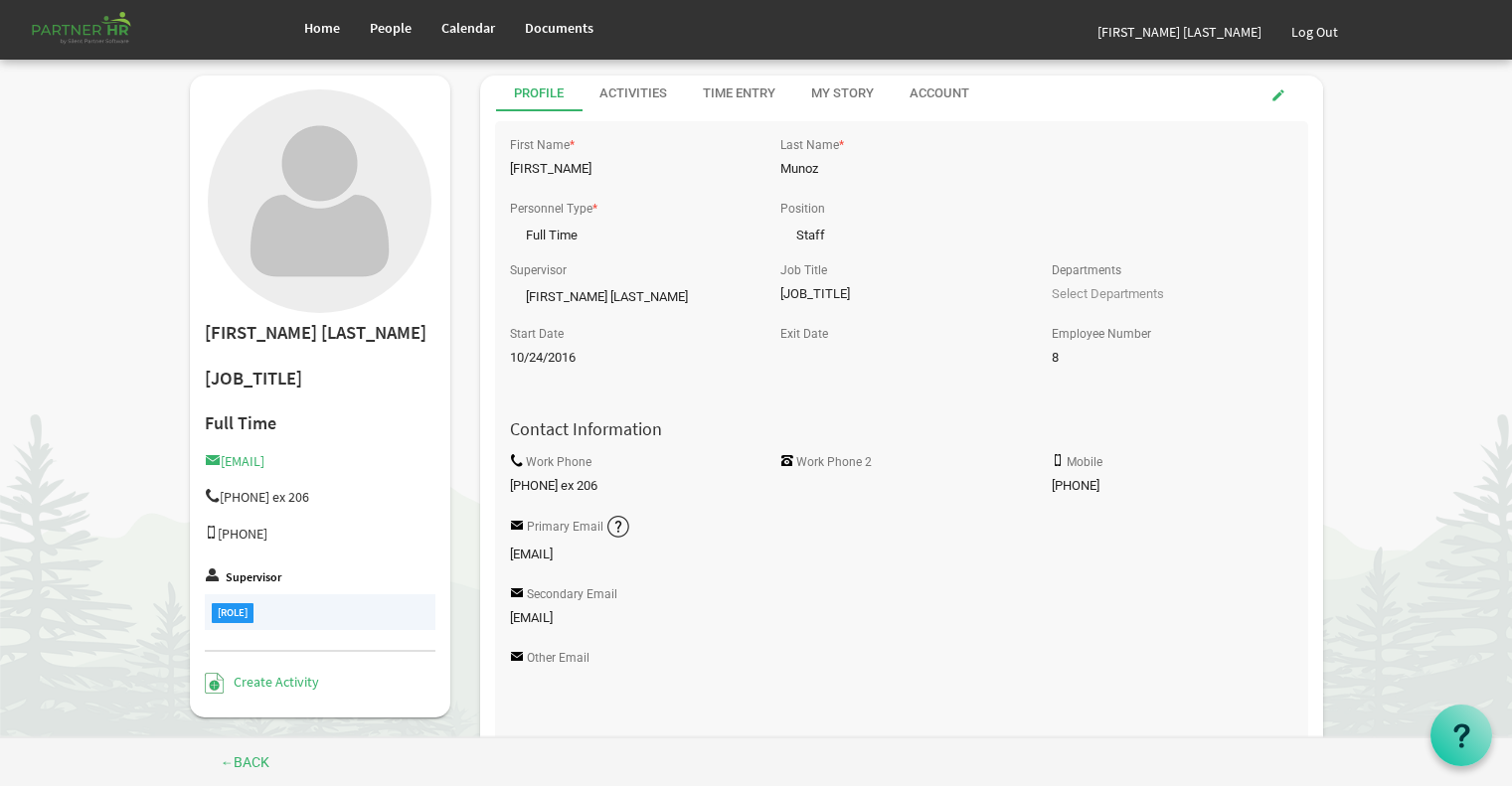 scroll, scrollTop: 572, scrollLeft: 0, axis: vertical 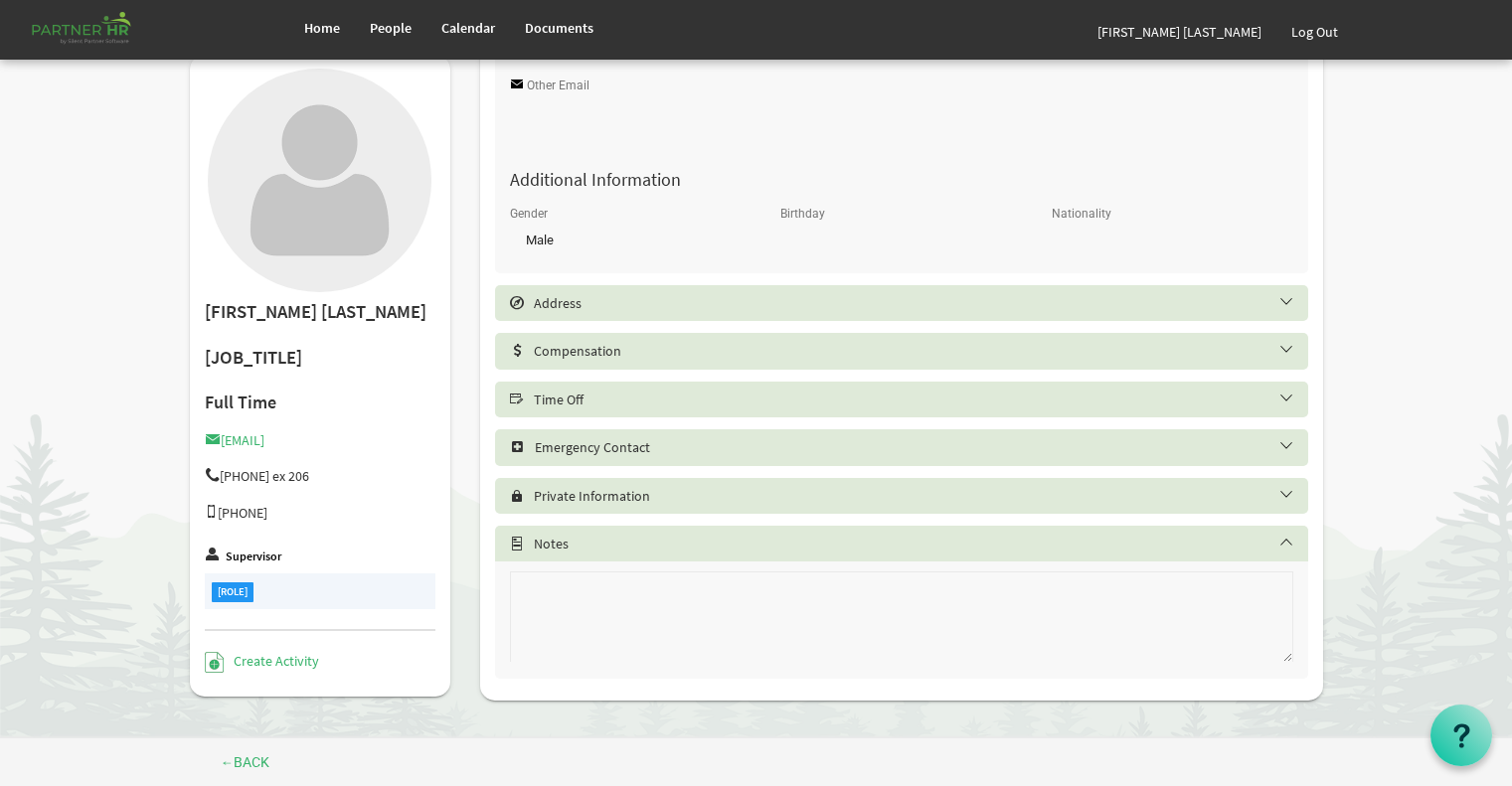 click on "Time Off" at bounding box center [902, 399] 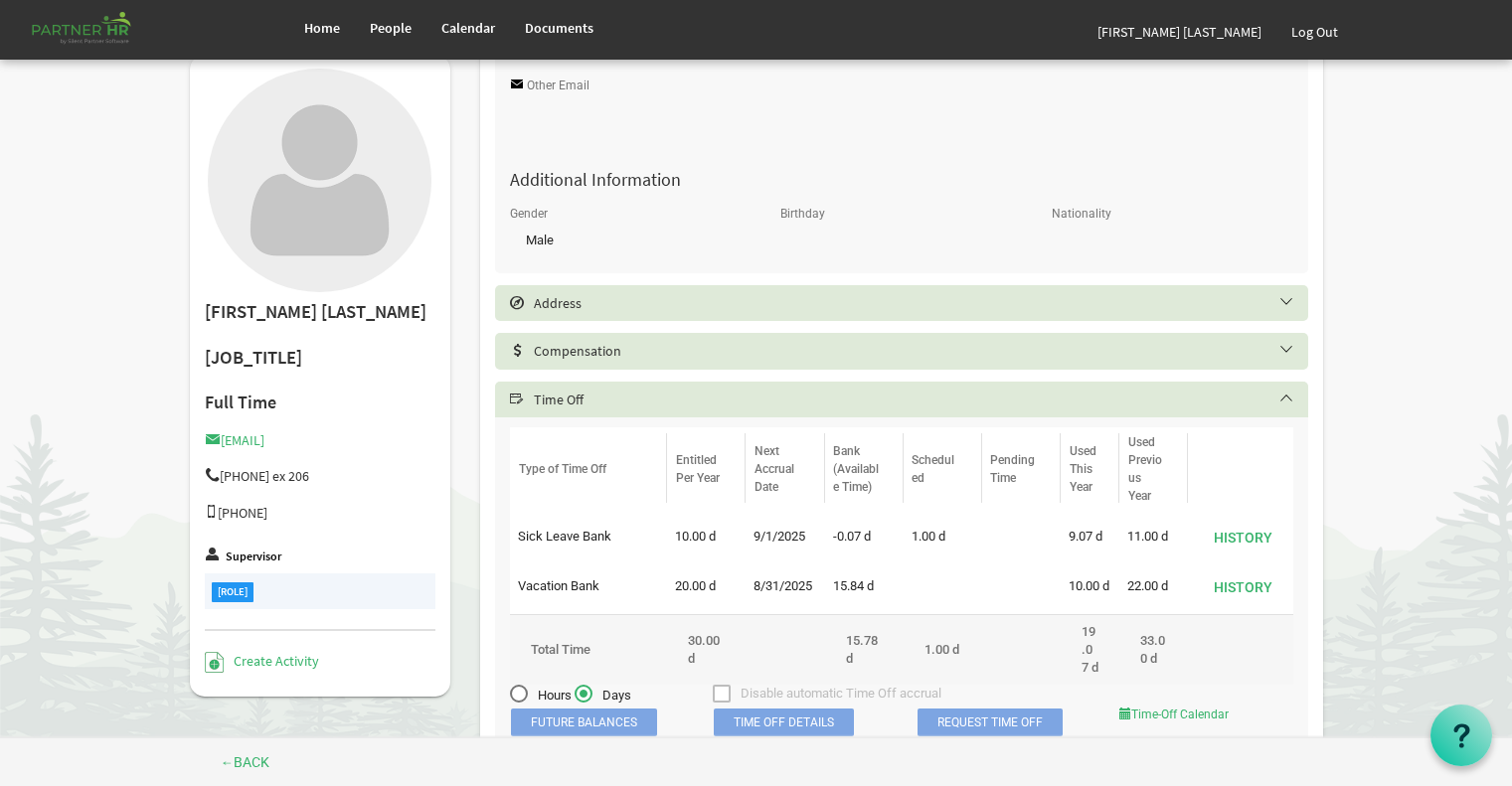 click on "Time Off" at bounding box center [917, 399] 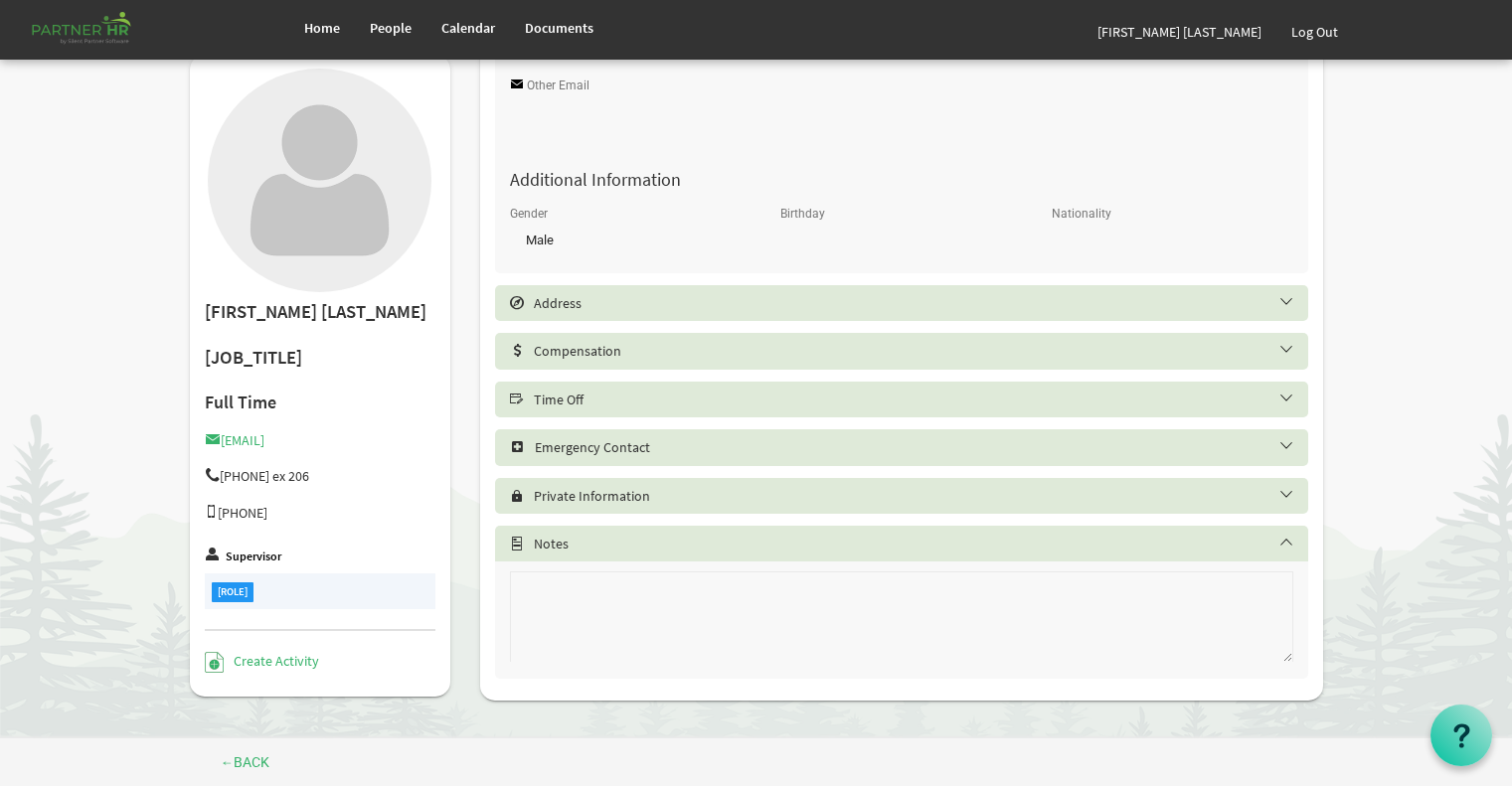 click on "Time Off" at bounding box center (917, 399) 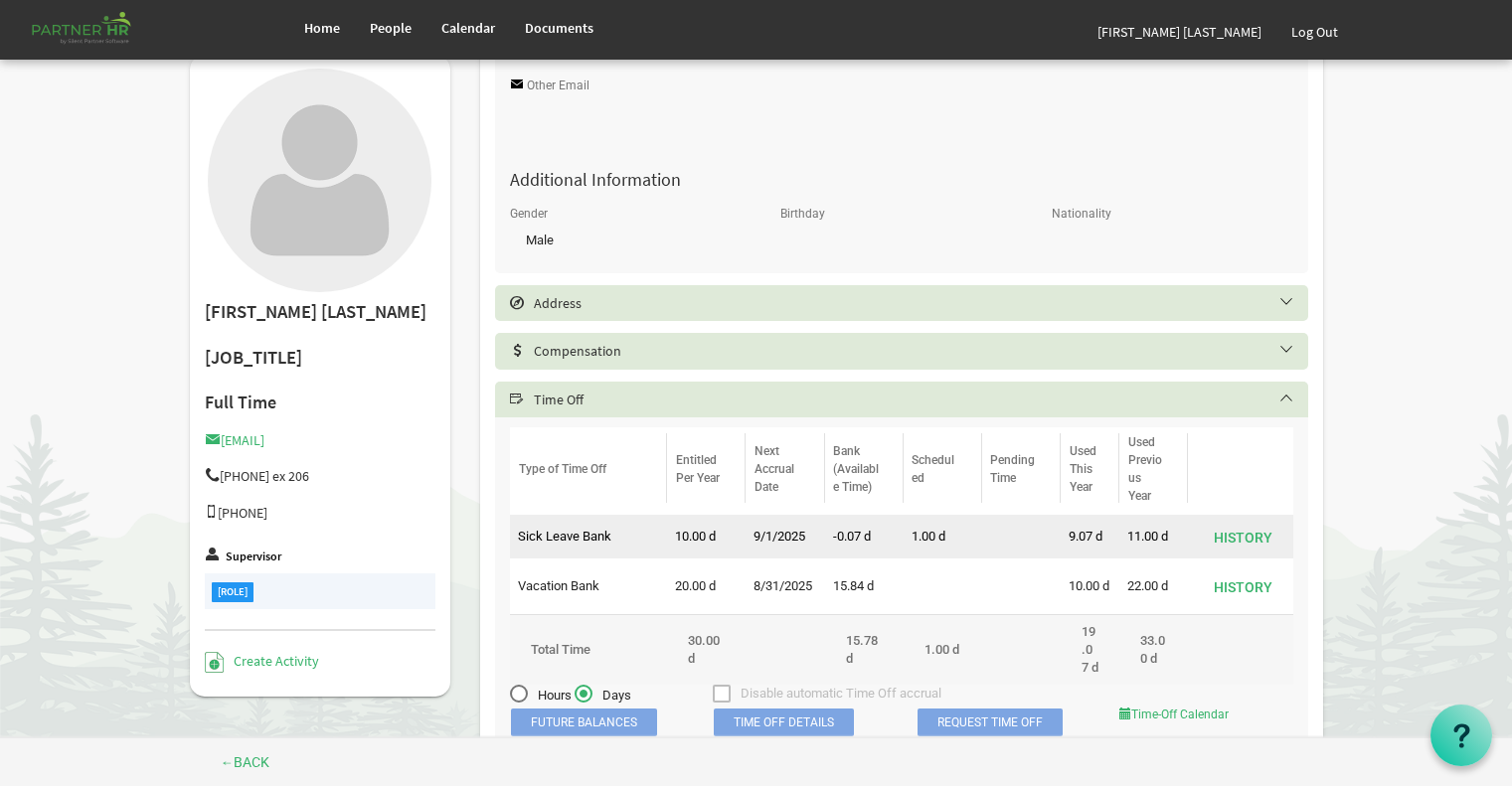 click on "Sick Leave Bank" at bounding box center (588, 537) 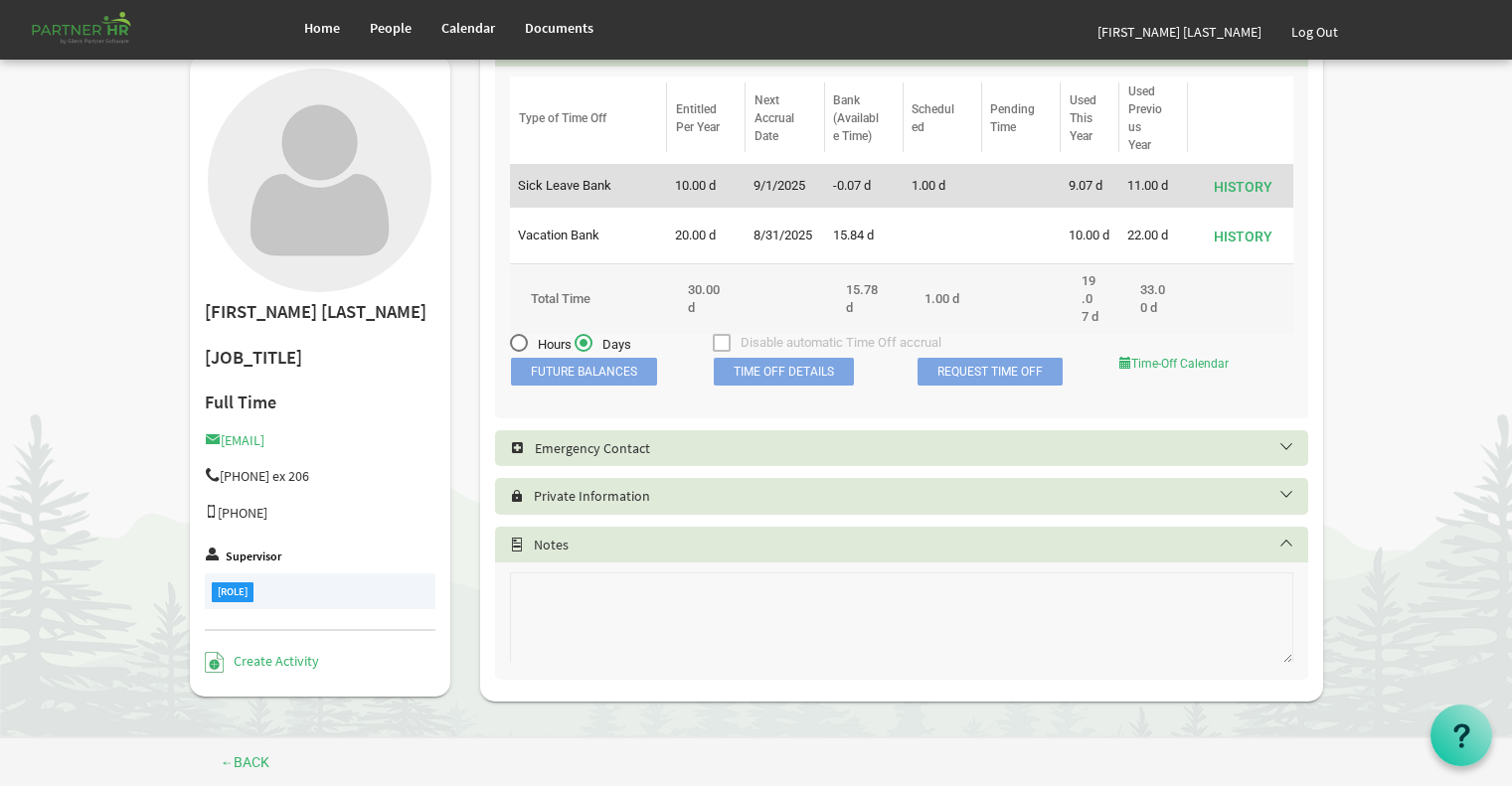 scroll, scrollTop: 0, scrollLeft: 0, axis: both 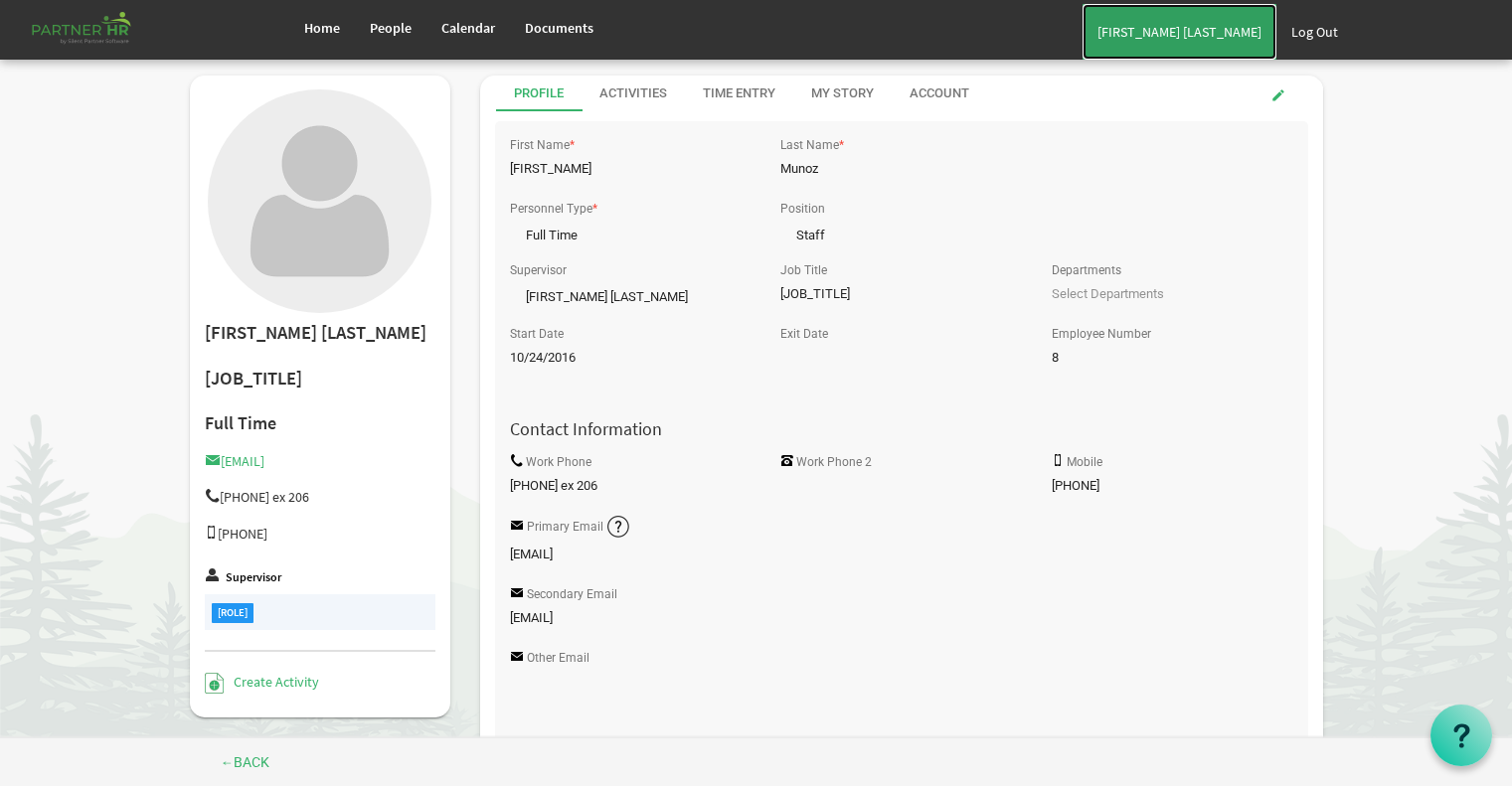 click on "[FIRST] [LAST]" at bounding box center (1179, 32) 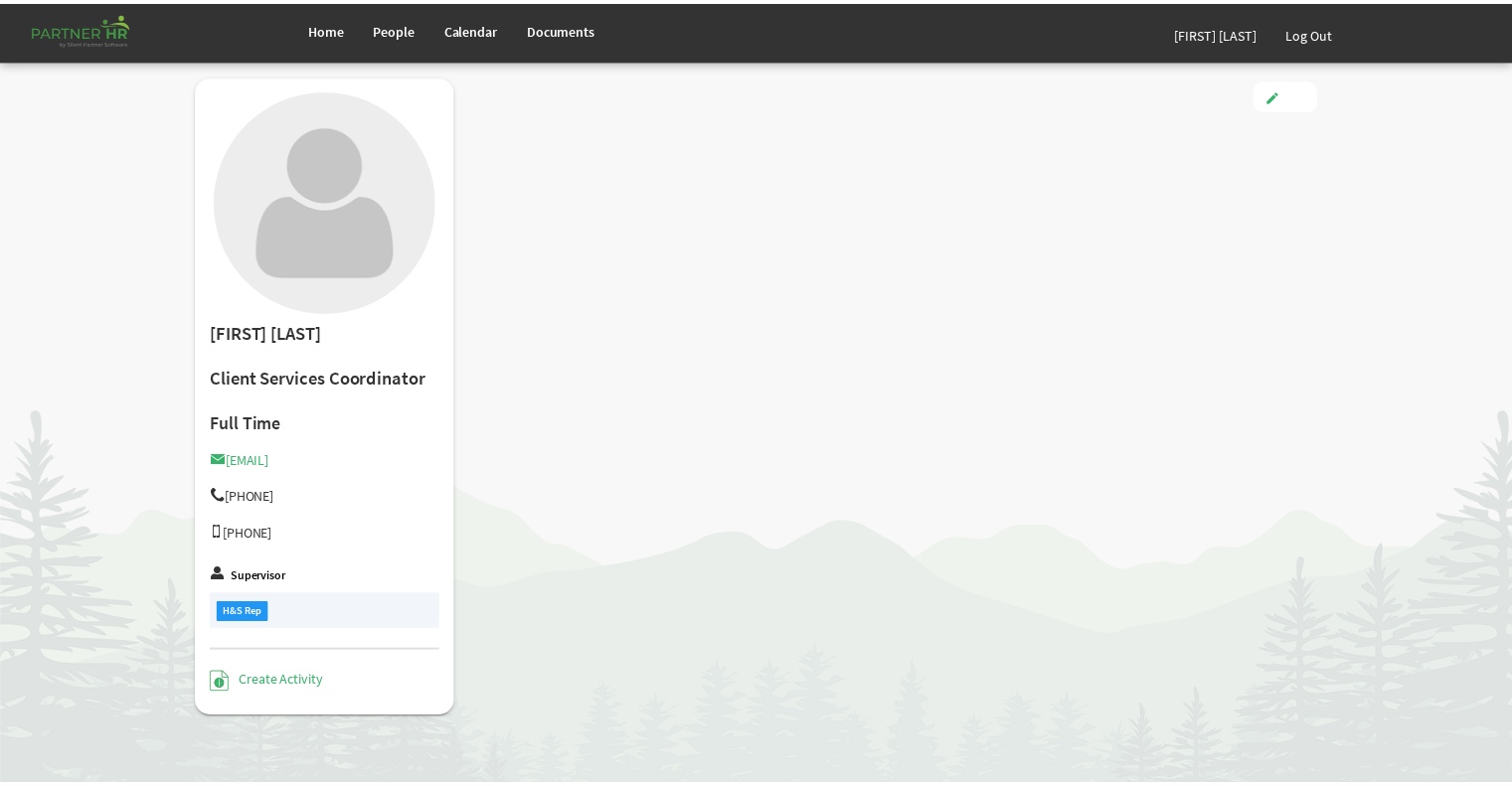scroll, scrollTop: 0, scrollLeft: 0, axis: both 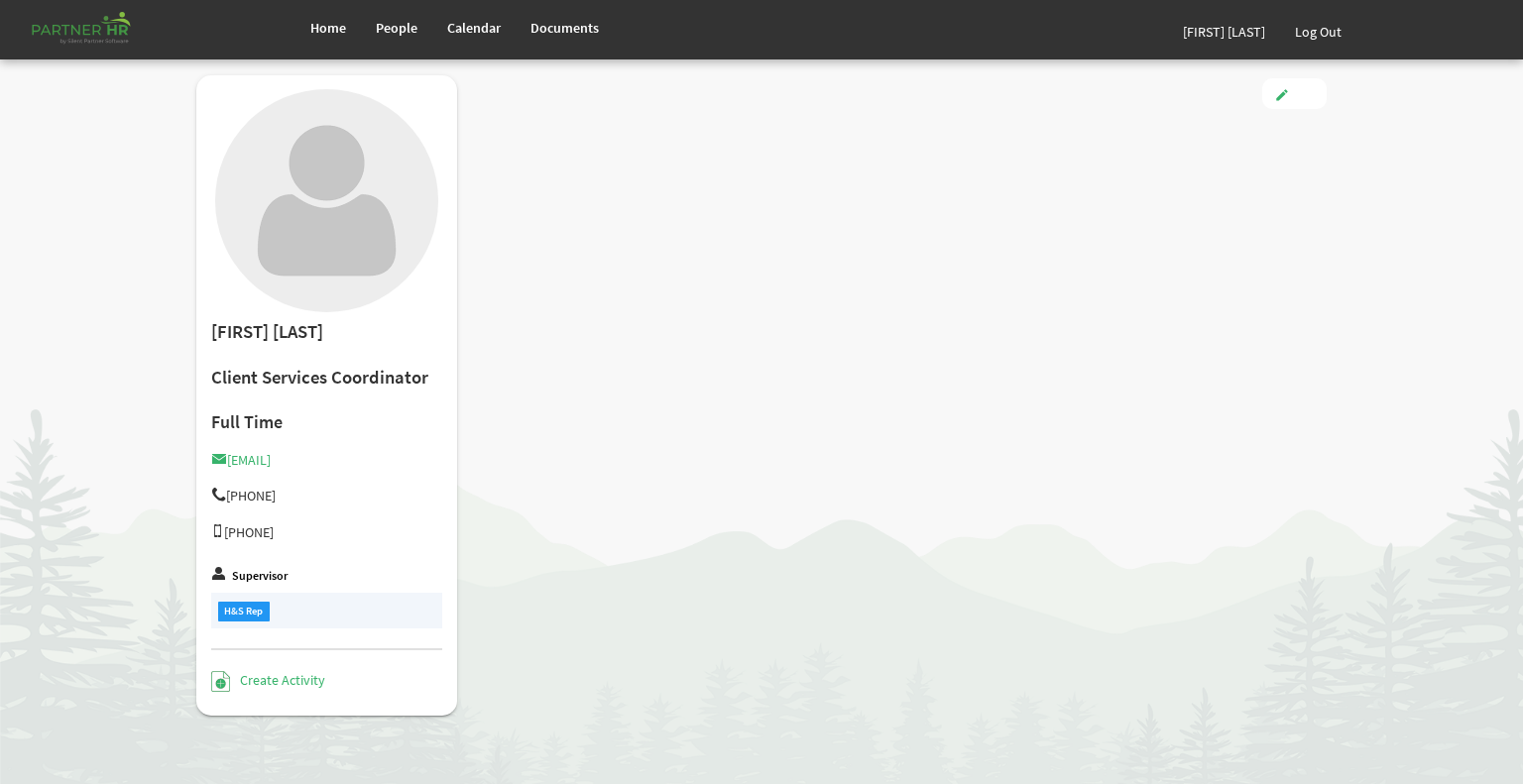 type on "Full Time" 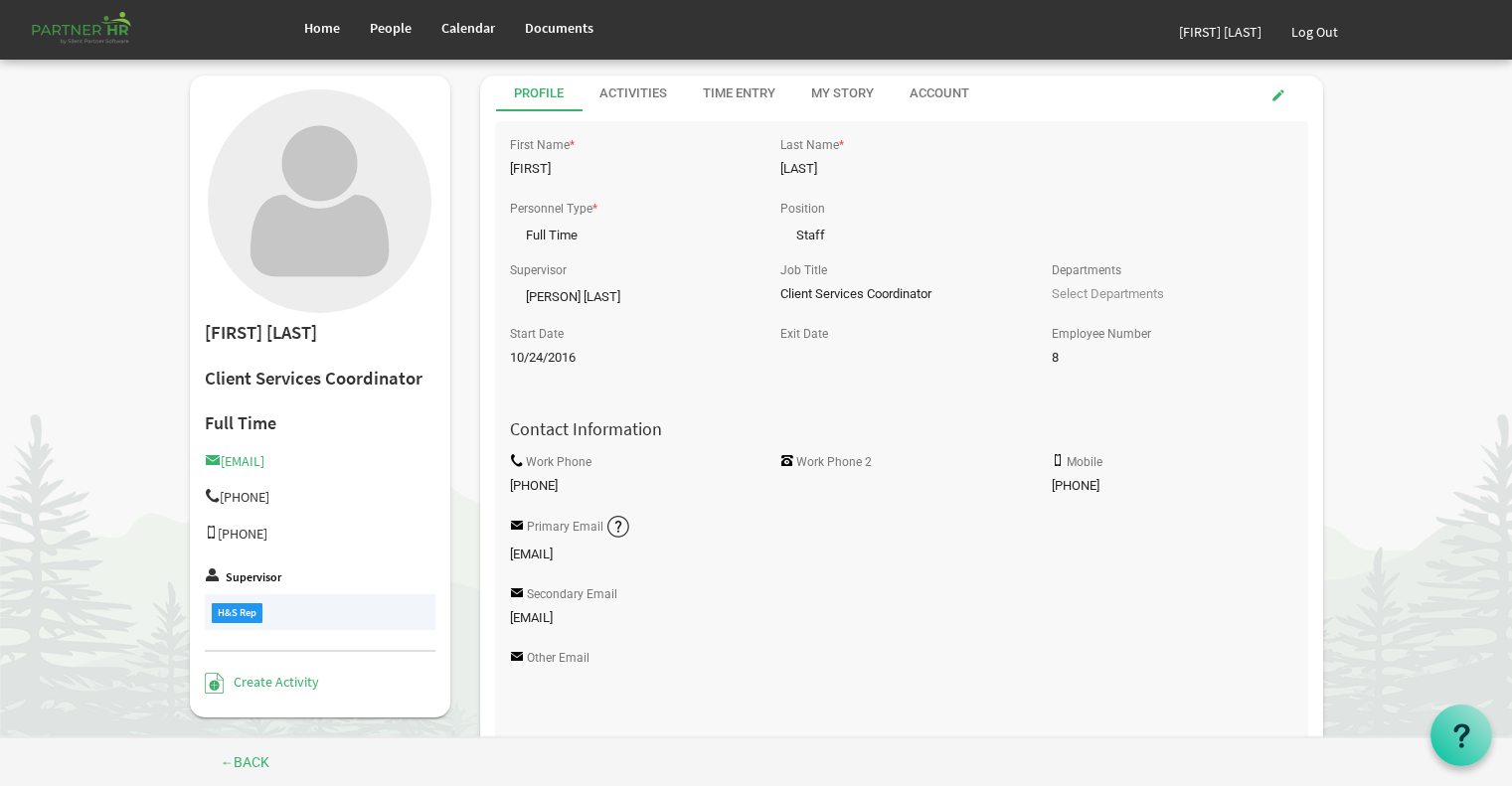 scroll, scrollTop: 572, scrollLeft: 0, axis: vertical 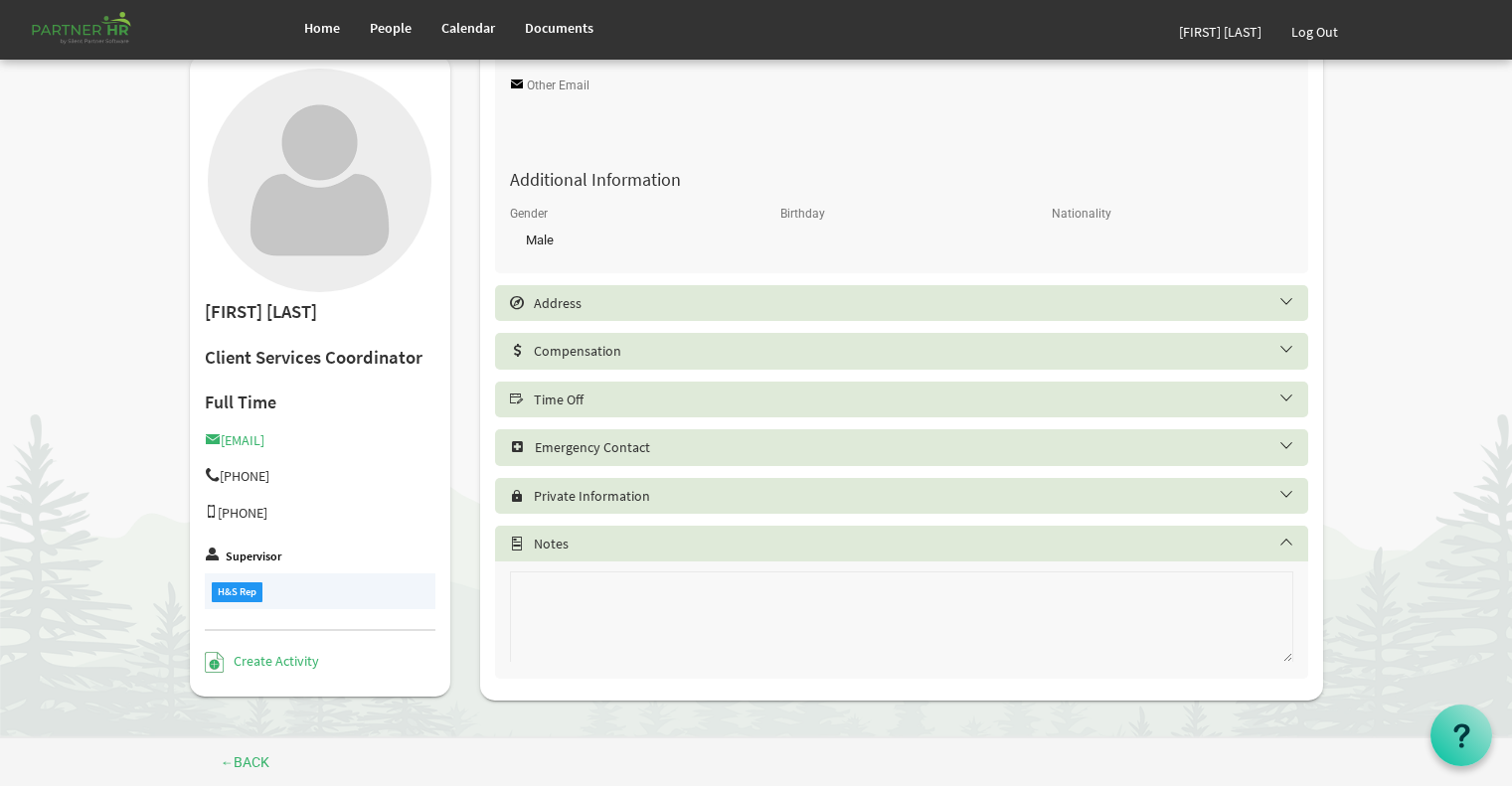 click on "Time Off" at bounding box center (917, 399) 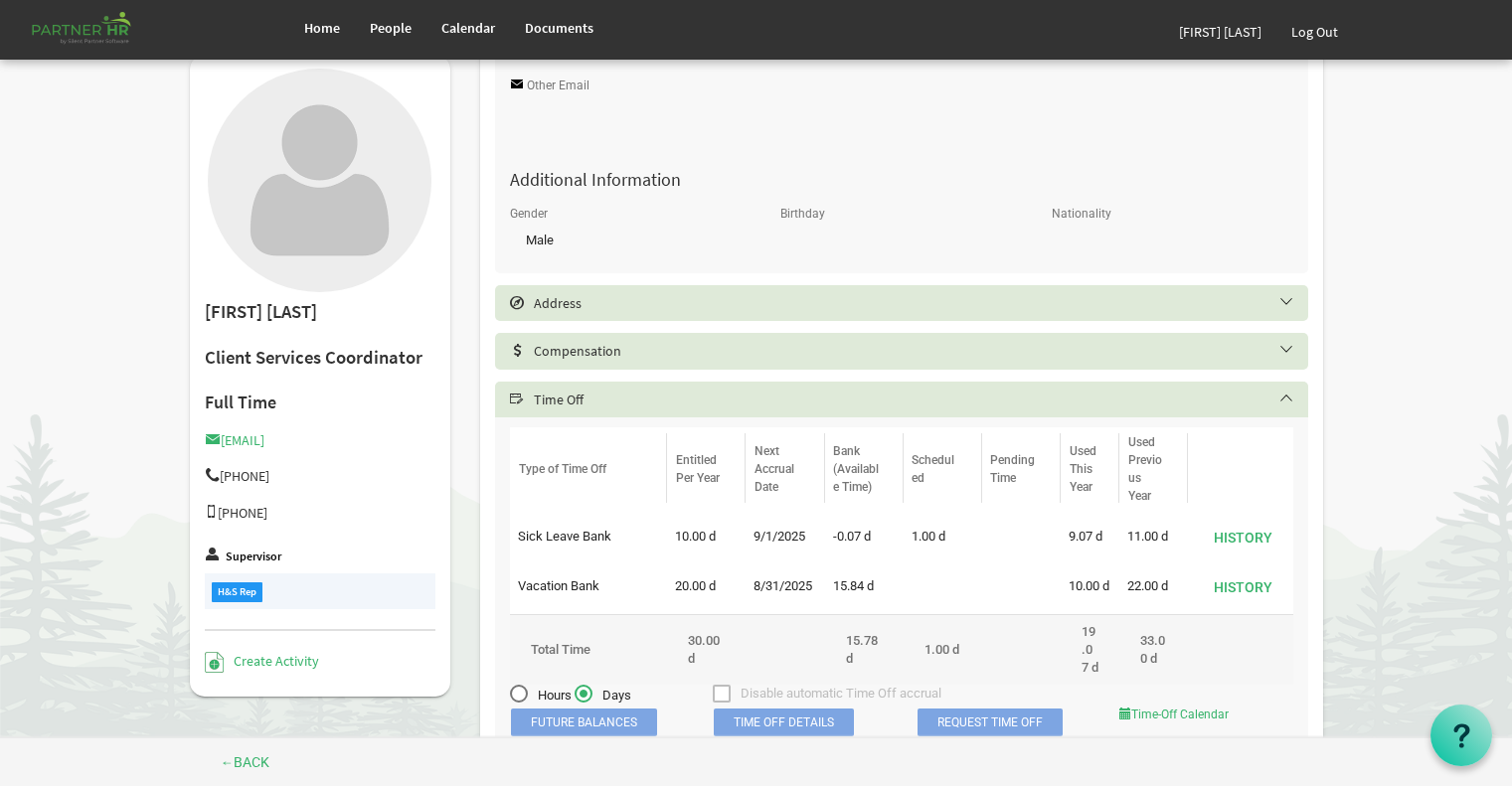 scroll, scrollTop: 923, scrollLeft: 0, axis: vertical 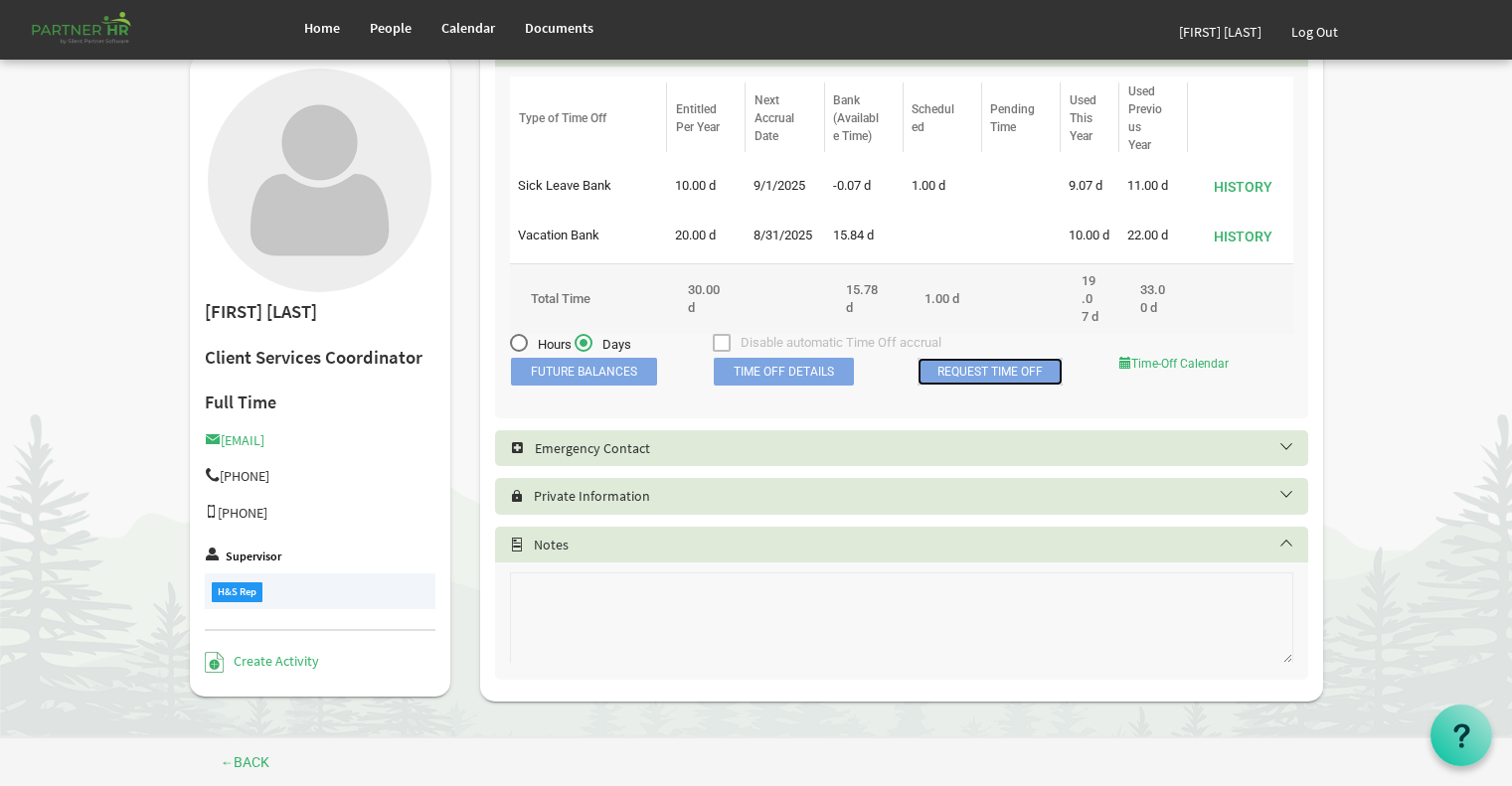 click on "Request Time Off" at bounding box center [990, 372] 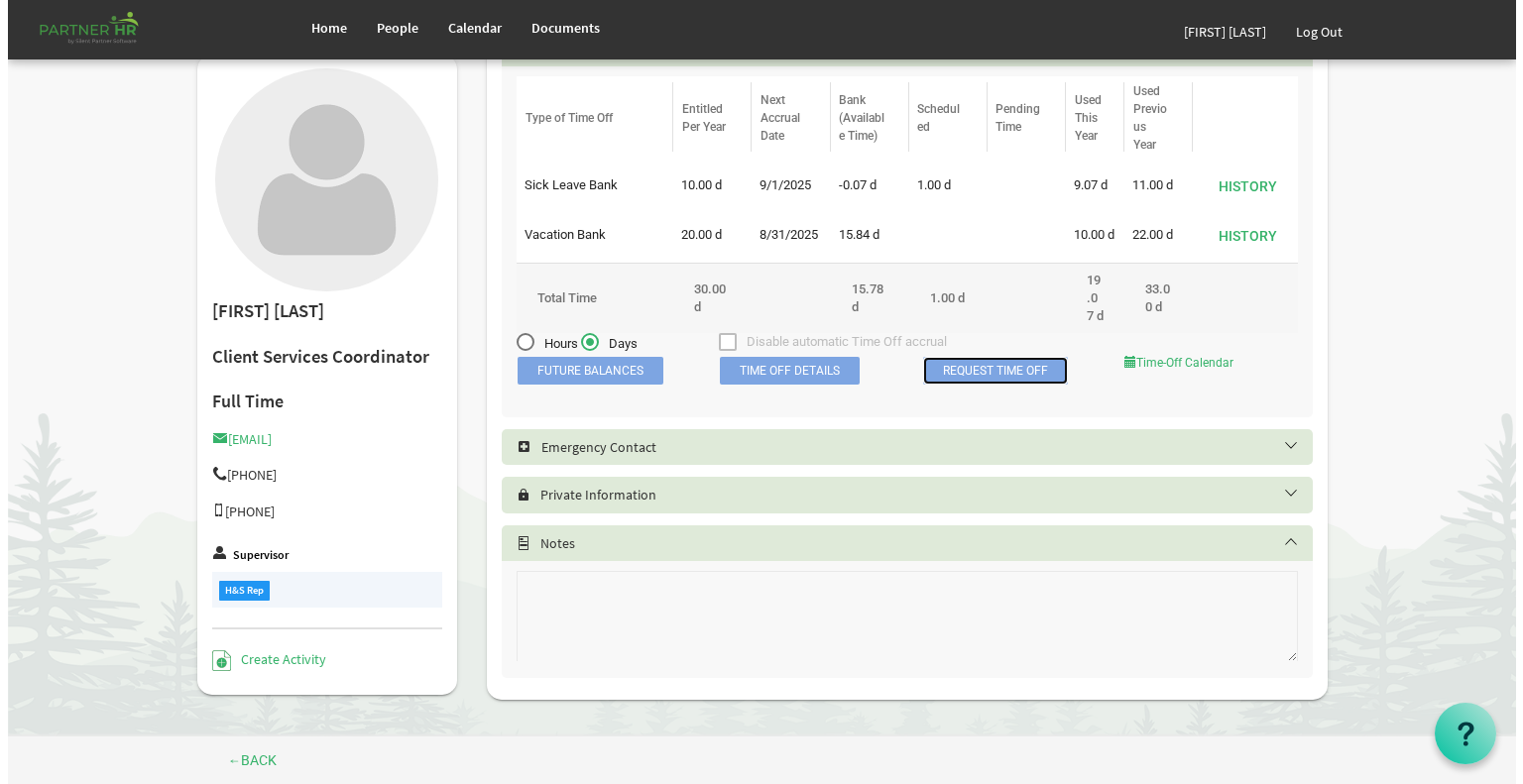 scroll, scrollTop: 0, scrollLeft: 0, axis: both 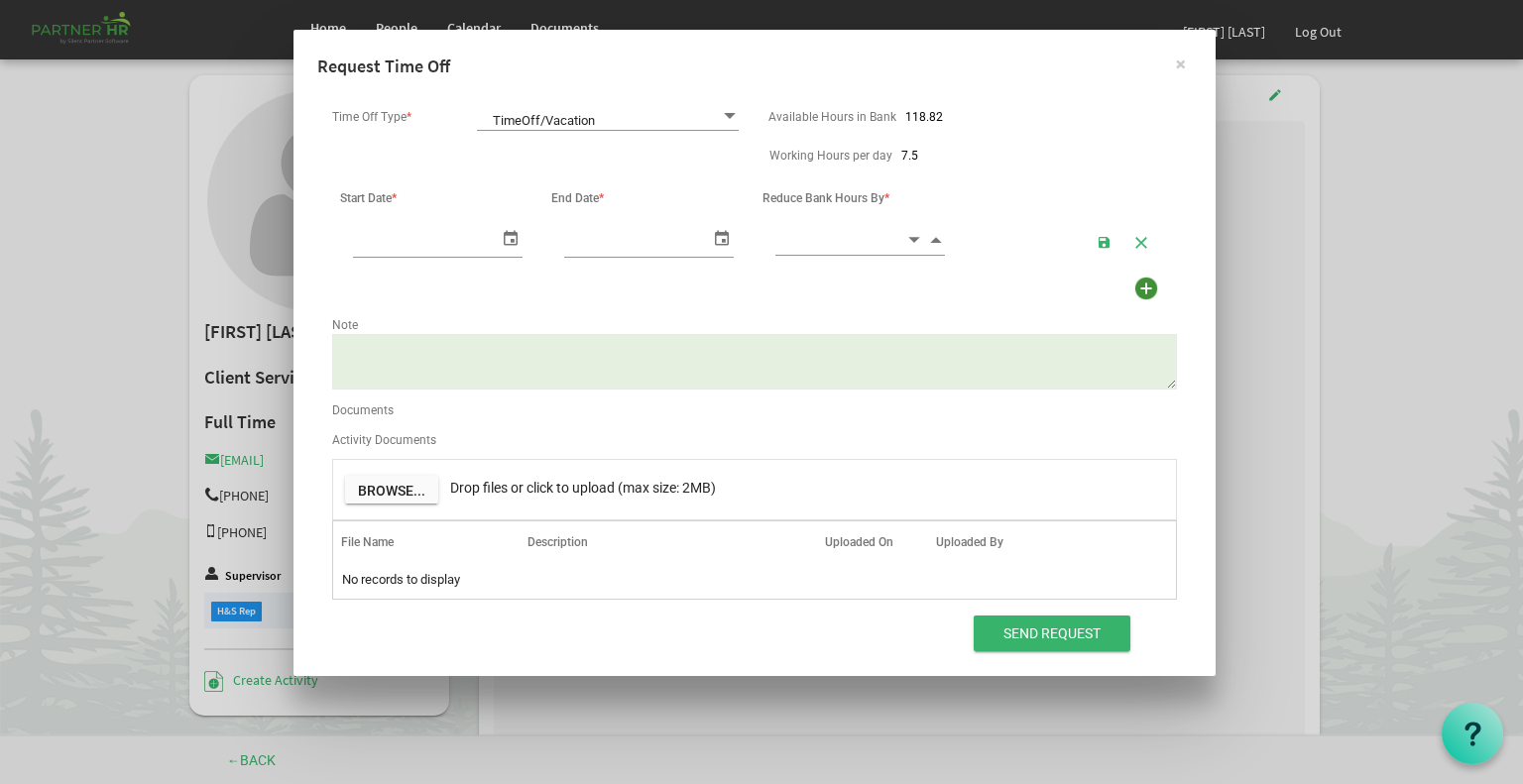 click at bounding box center [511, 237] 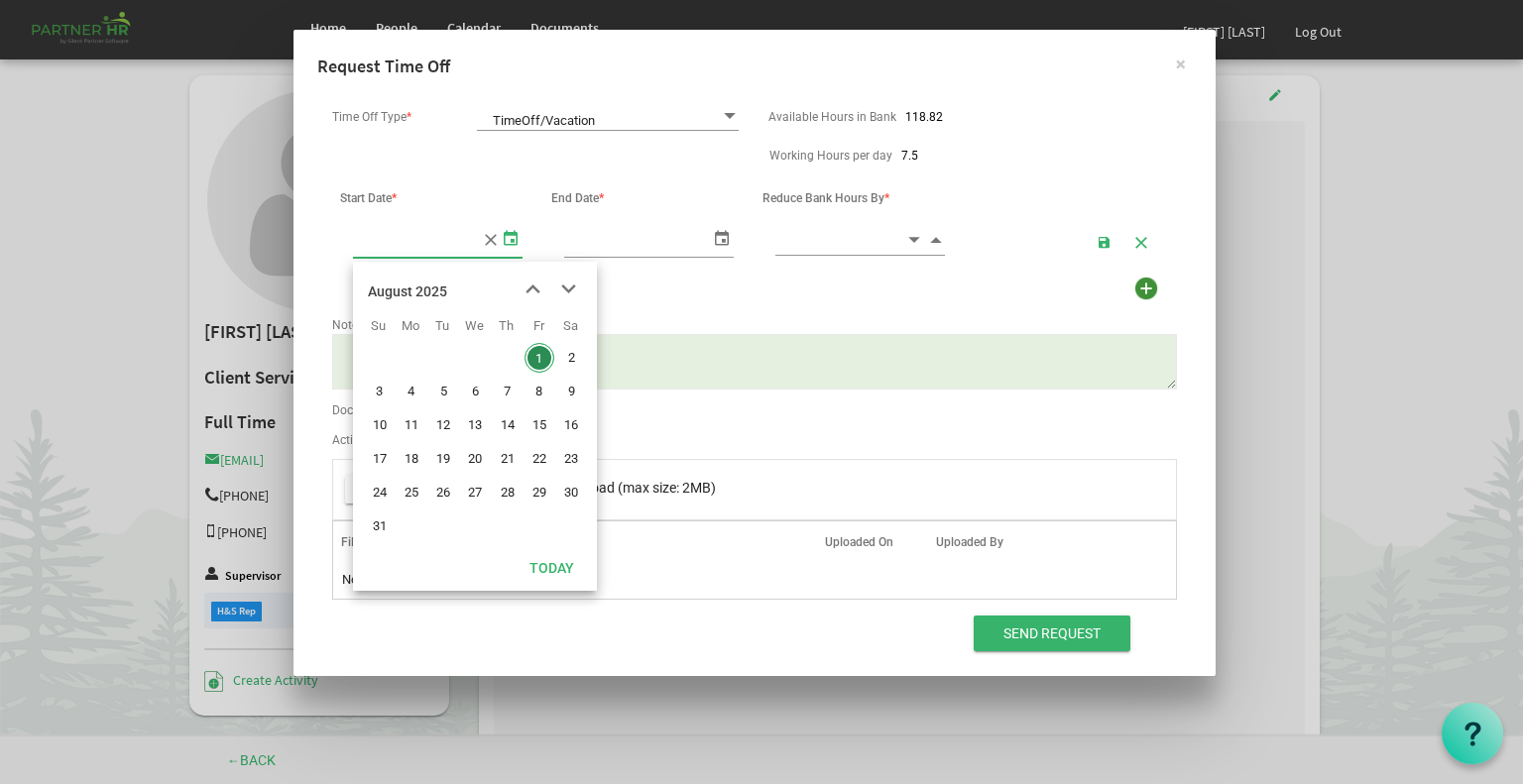 type on "[DATE]" 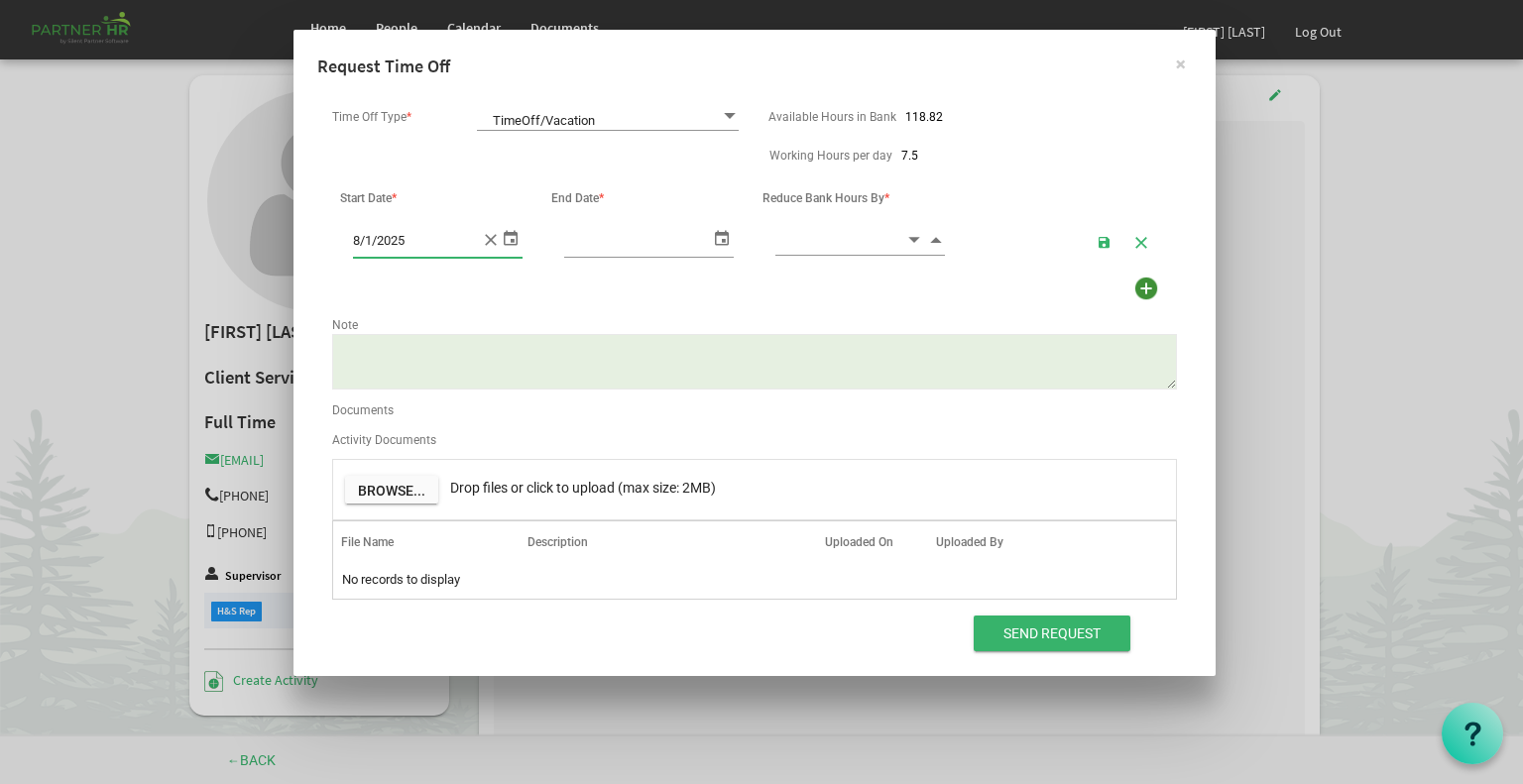 click at bounding box center [722, 237] 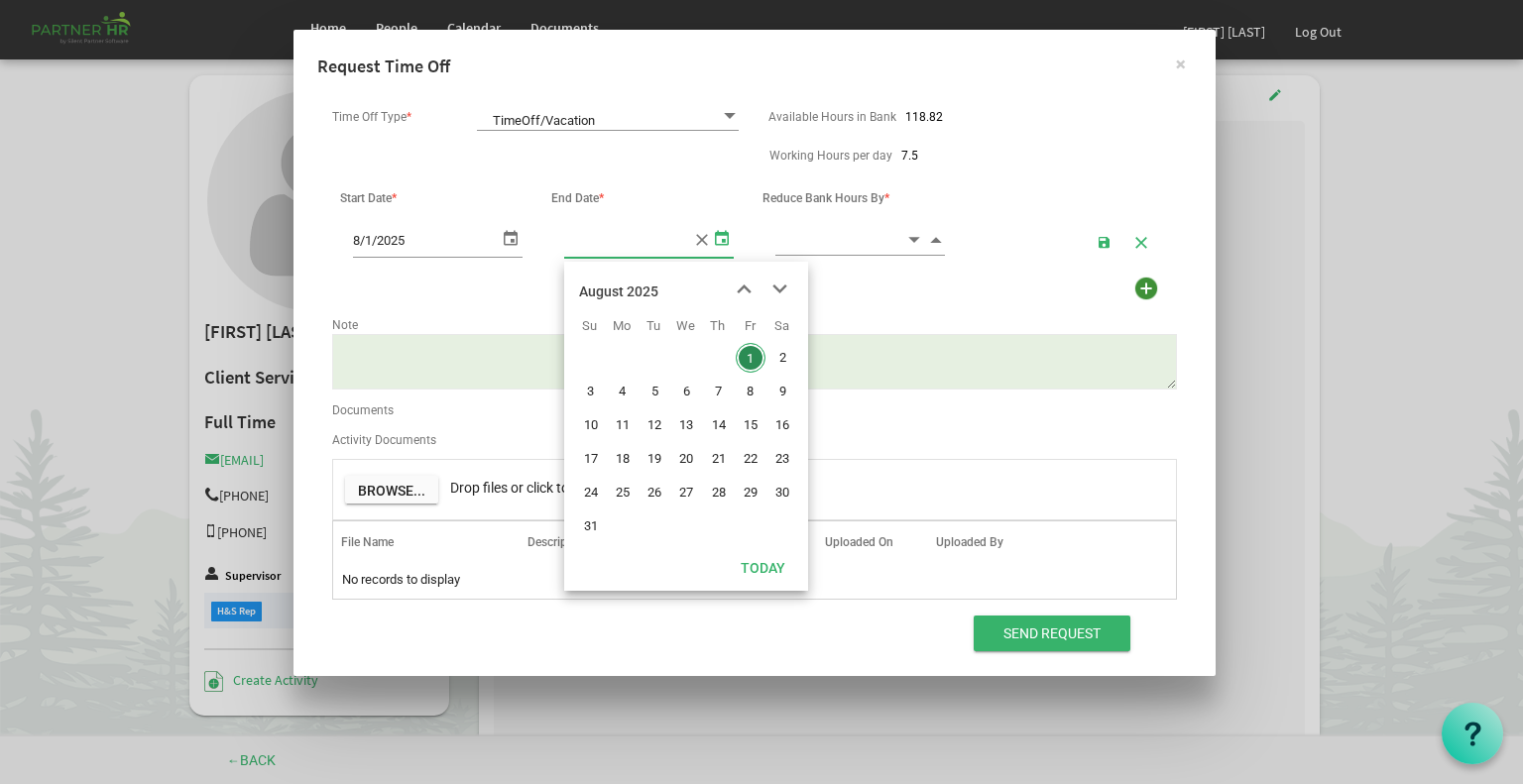 type on "[DATE]" 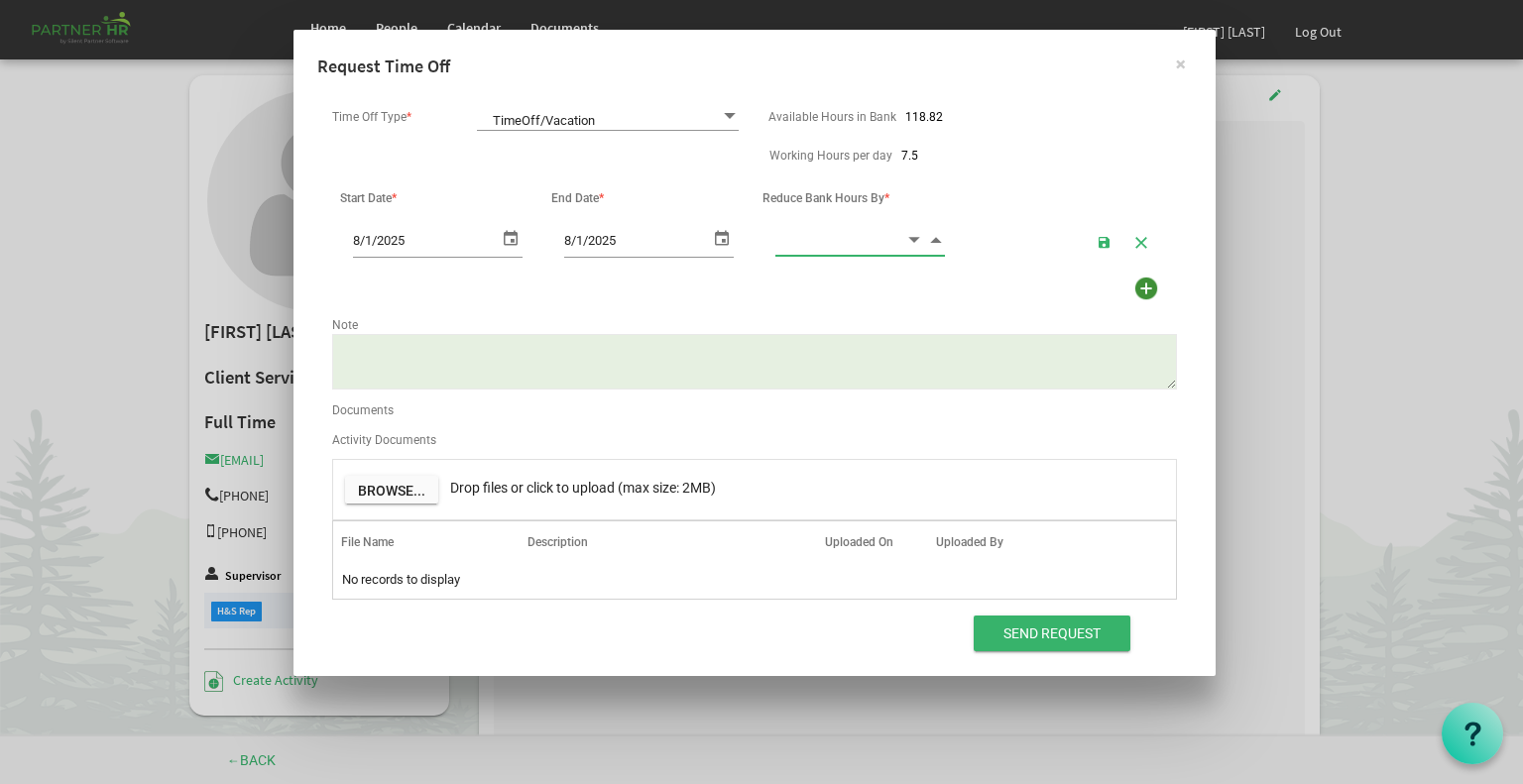 click at bounding box center (840, 239) 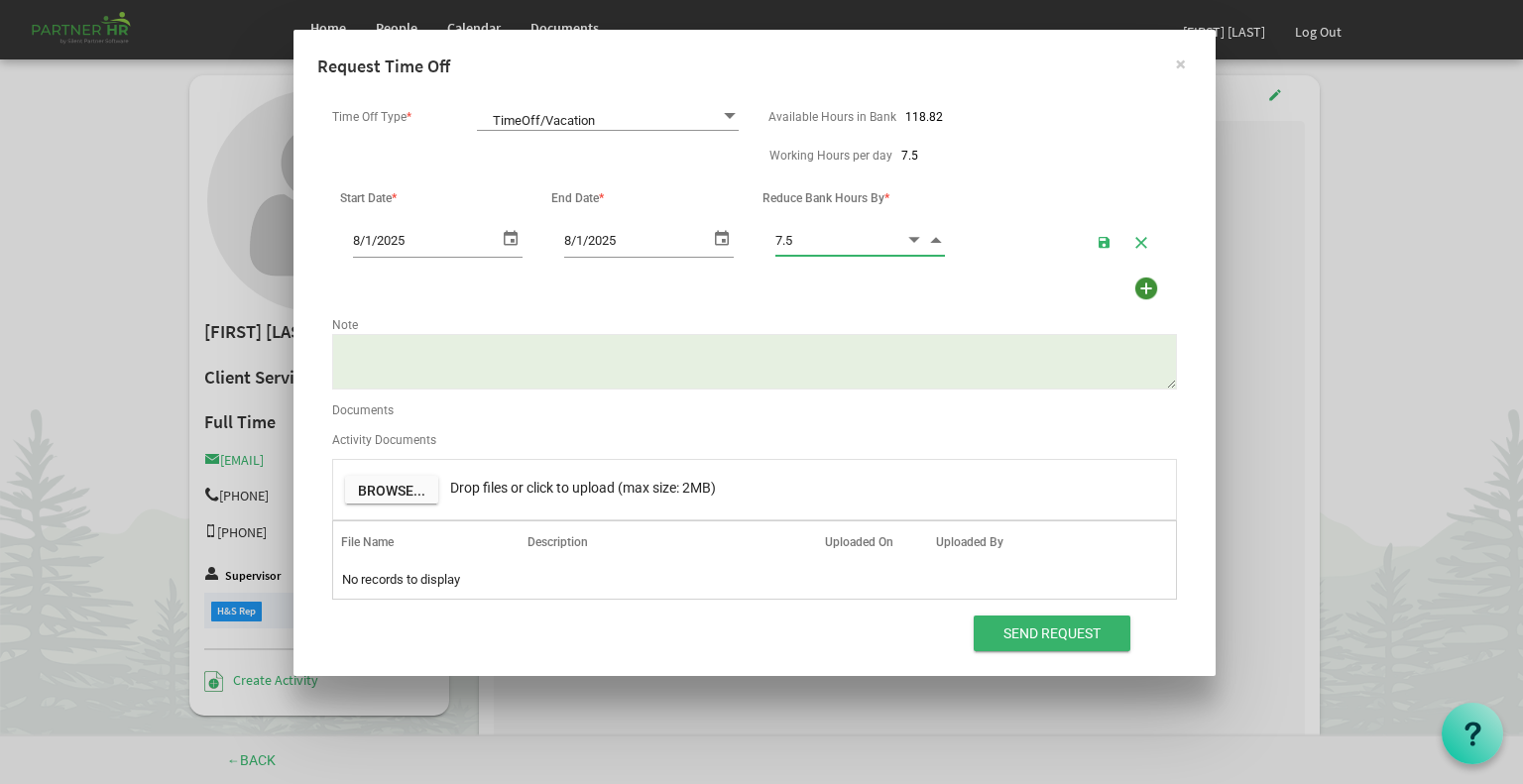 type on "7.50" 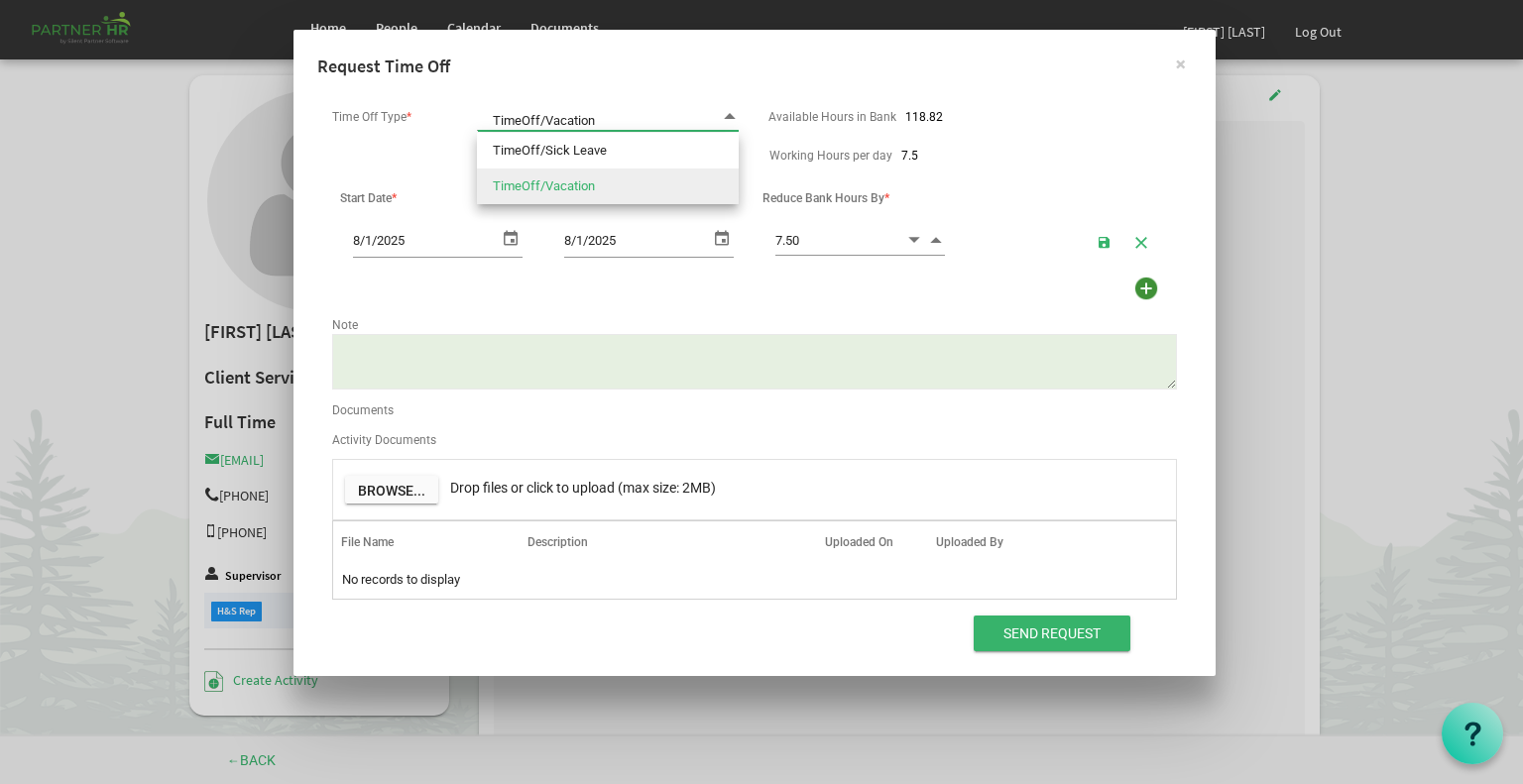 click at bounding box center (730, 116) 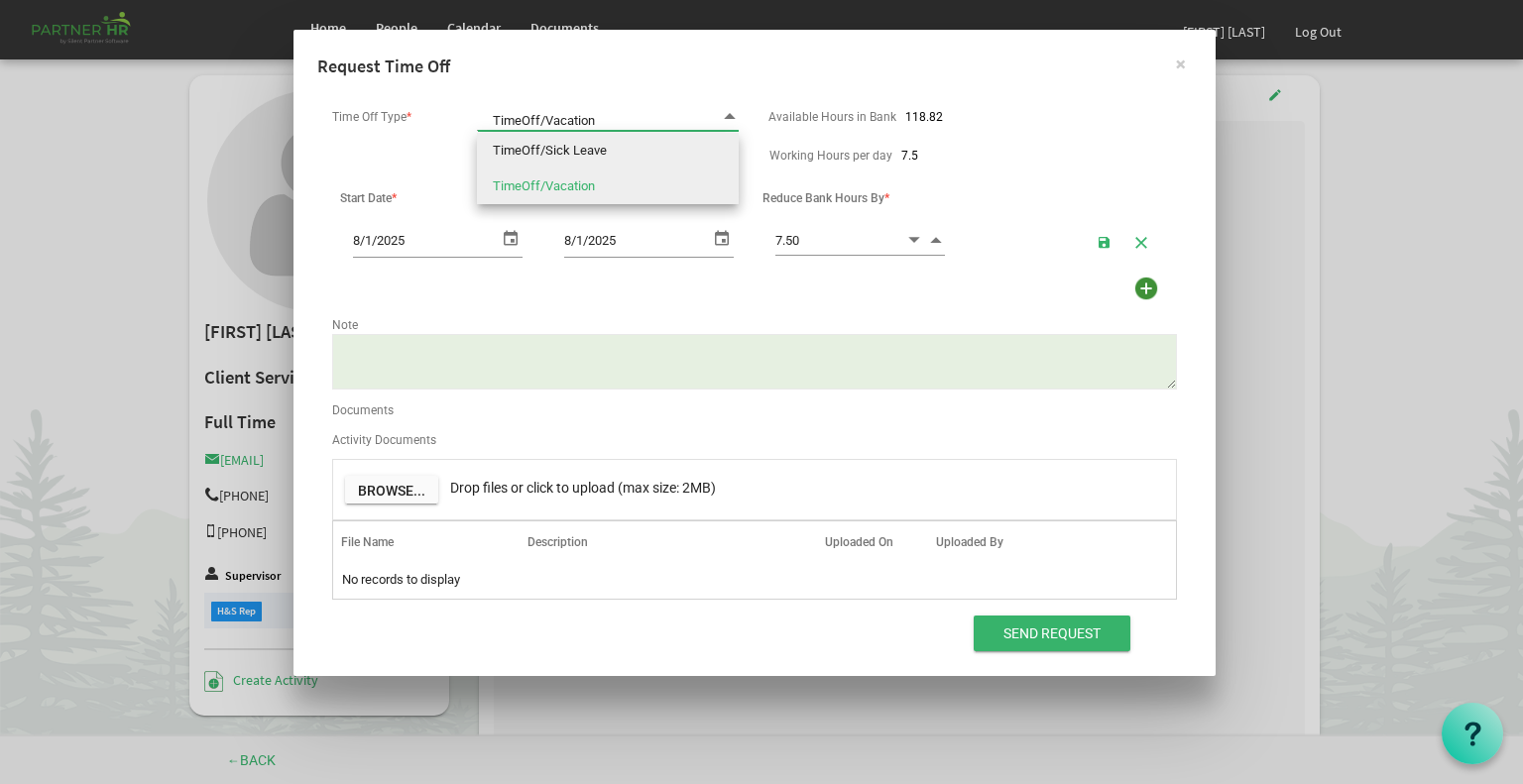 click on "TimeOff/Sick Leave" at bounding box center (608, 151) 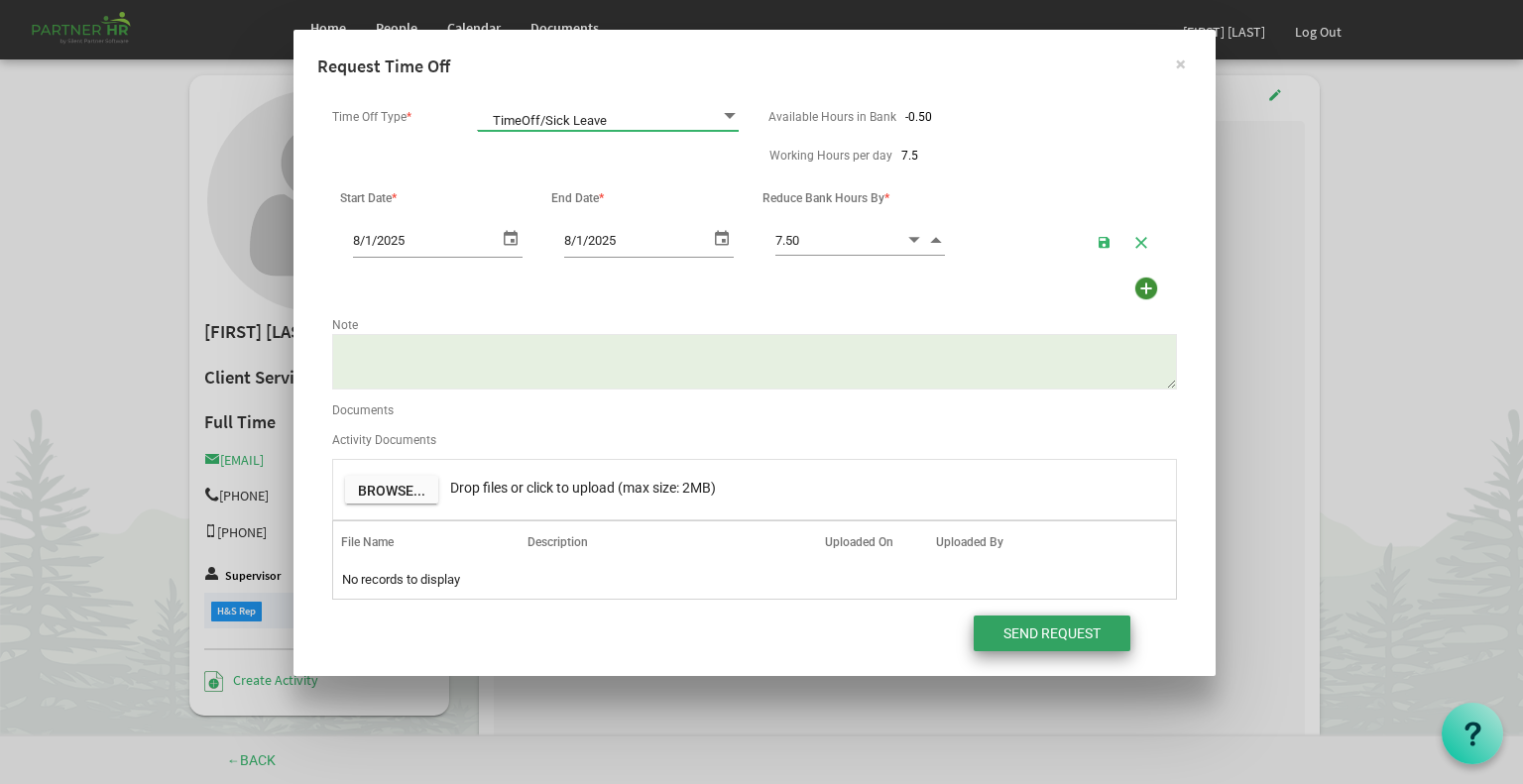 click on "Send Request" at bounding box center (1052, 633) 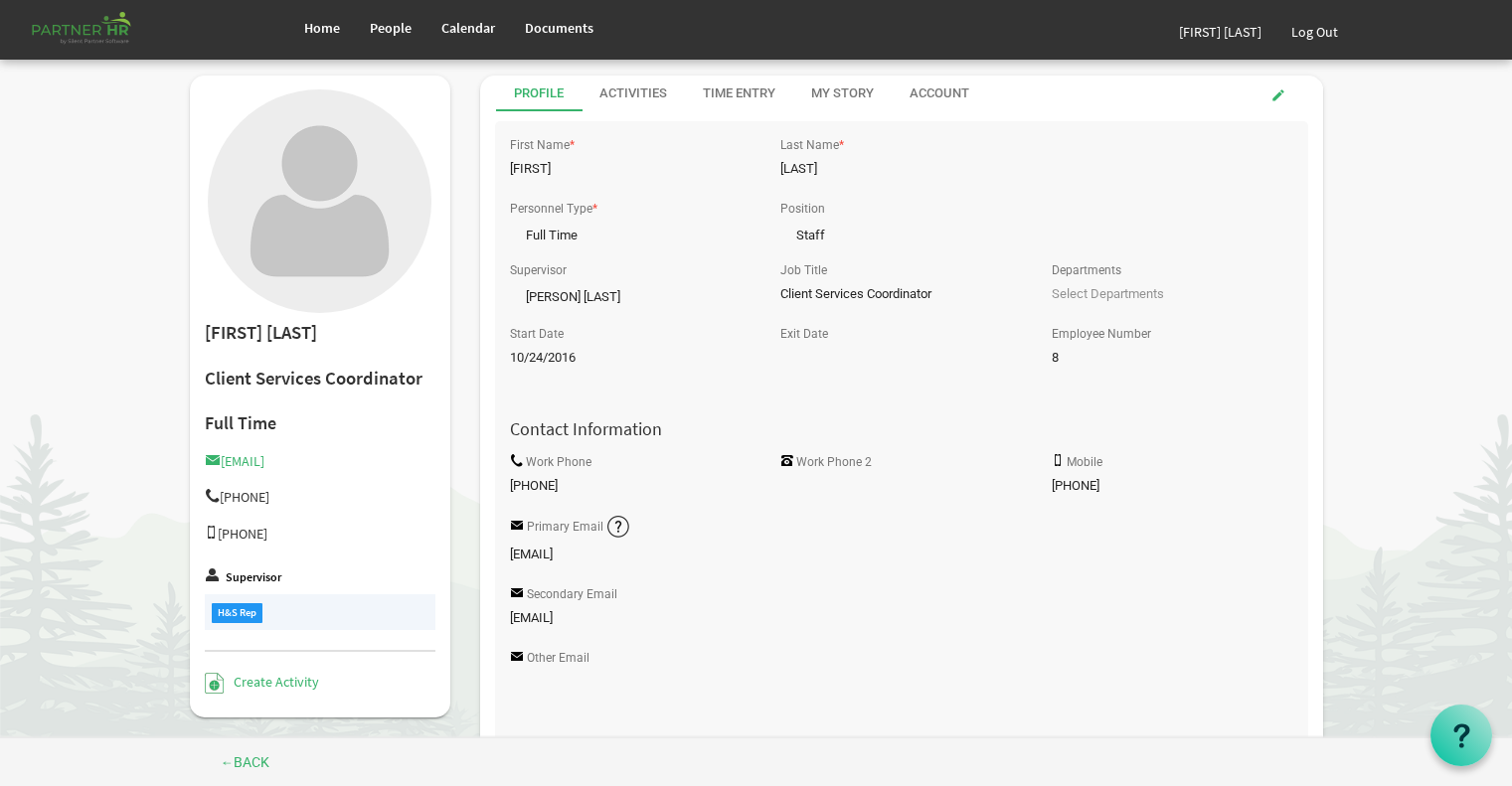scroll, scrollTop: 923, scrollLeft: 0, axis: vertical 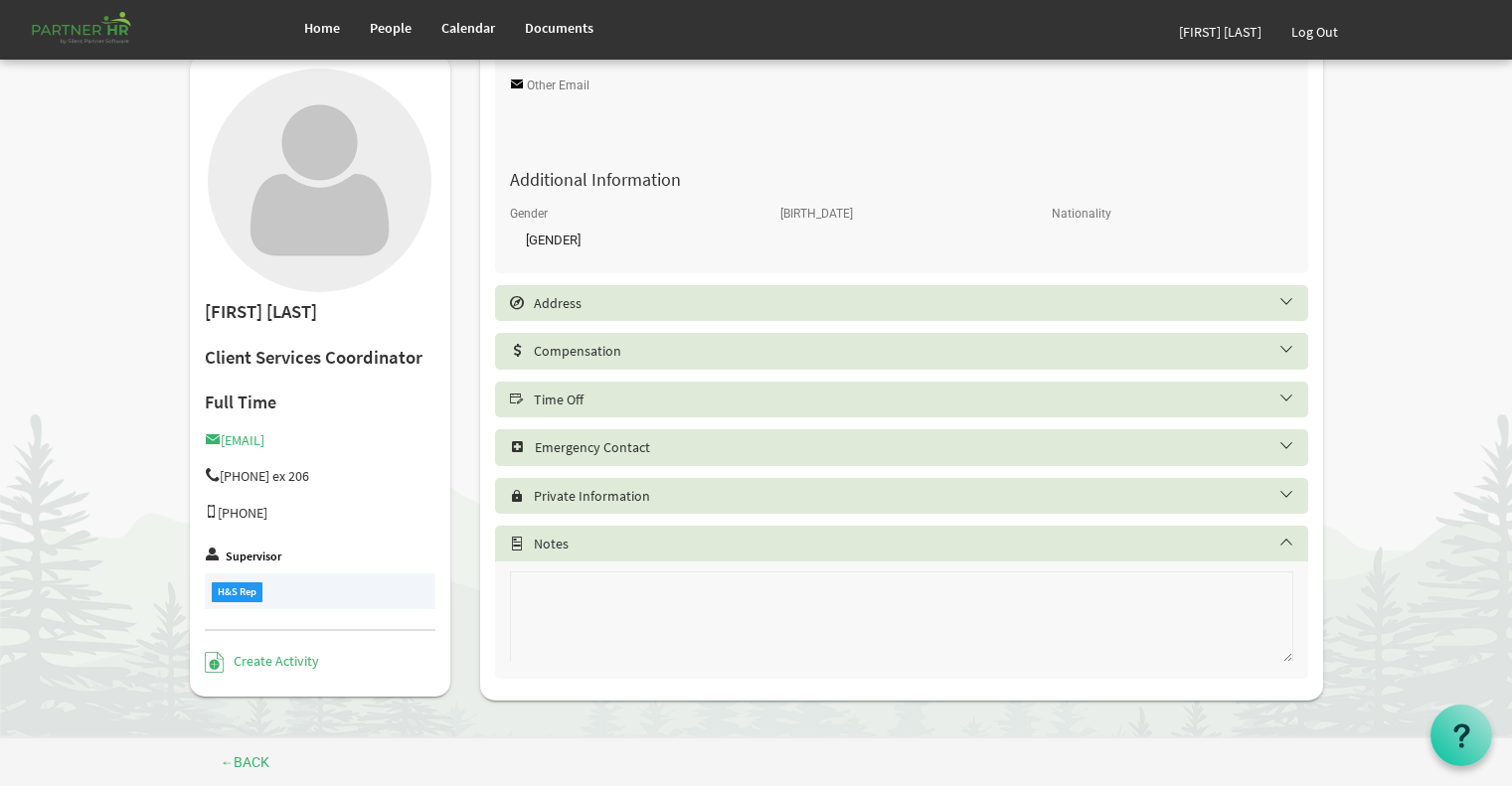 click on "Time Off" at bounding box center [917, 399] 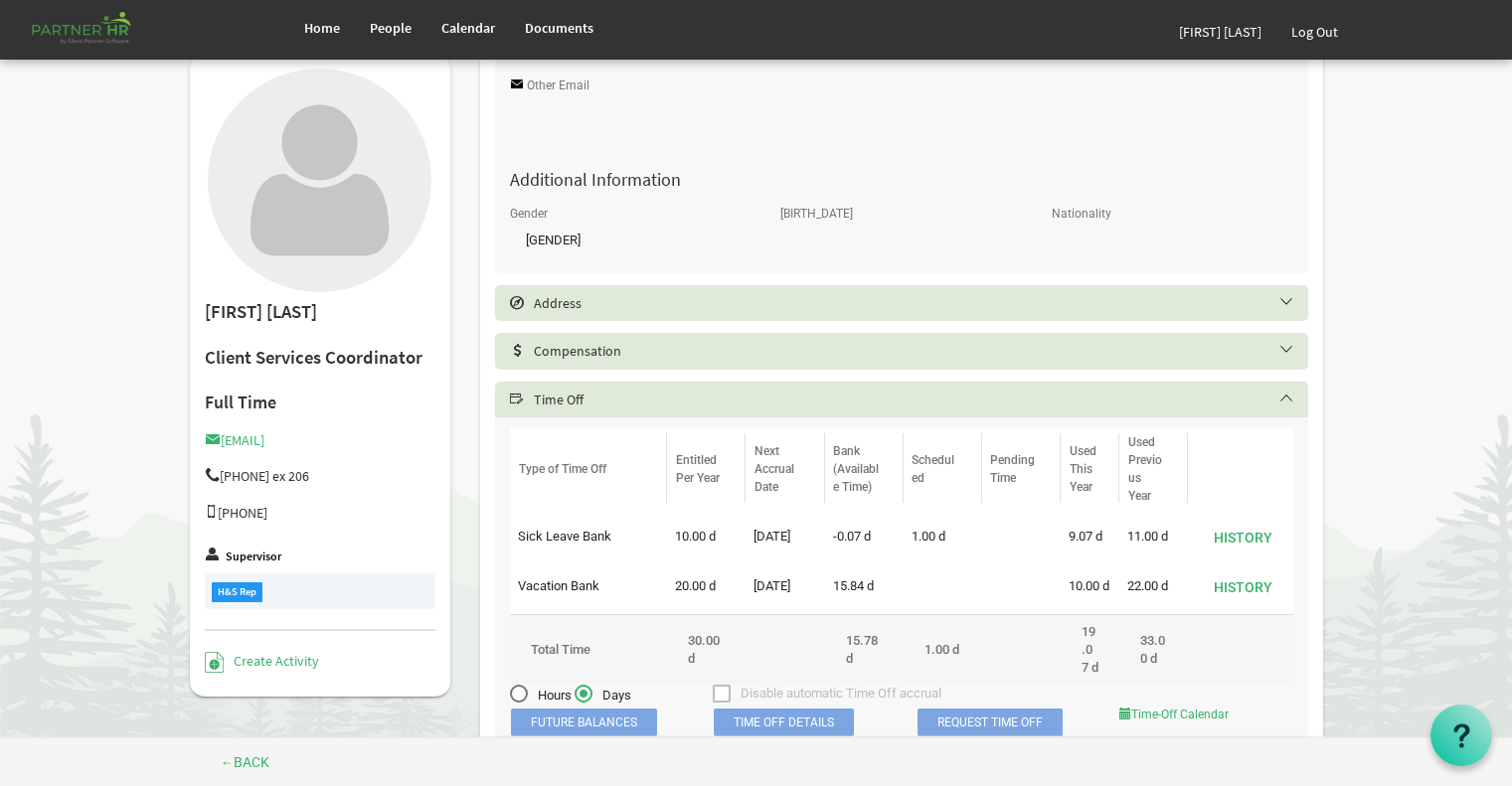 scroll, scrollTop: 923, scrollLeft: 0, axis: vertical 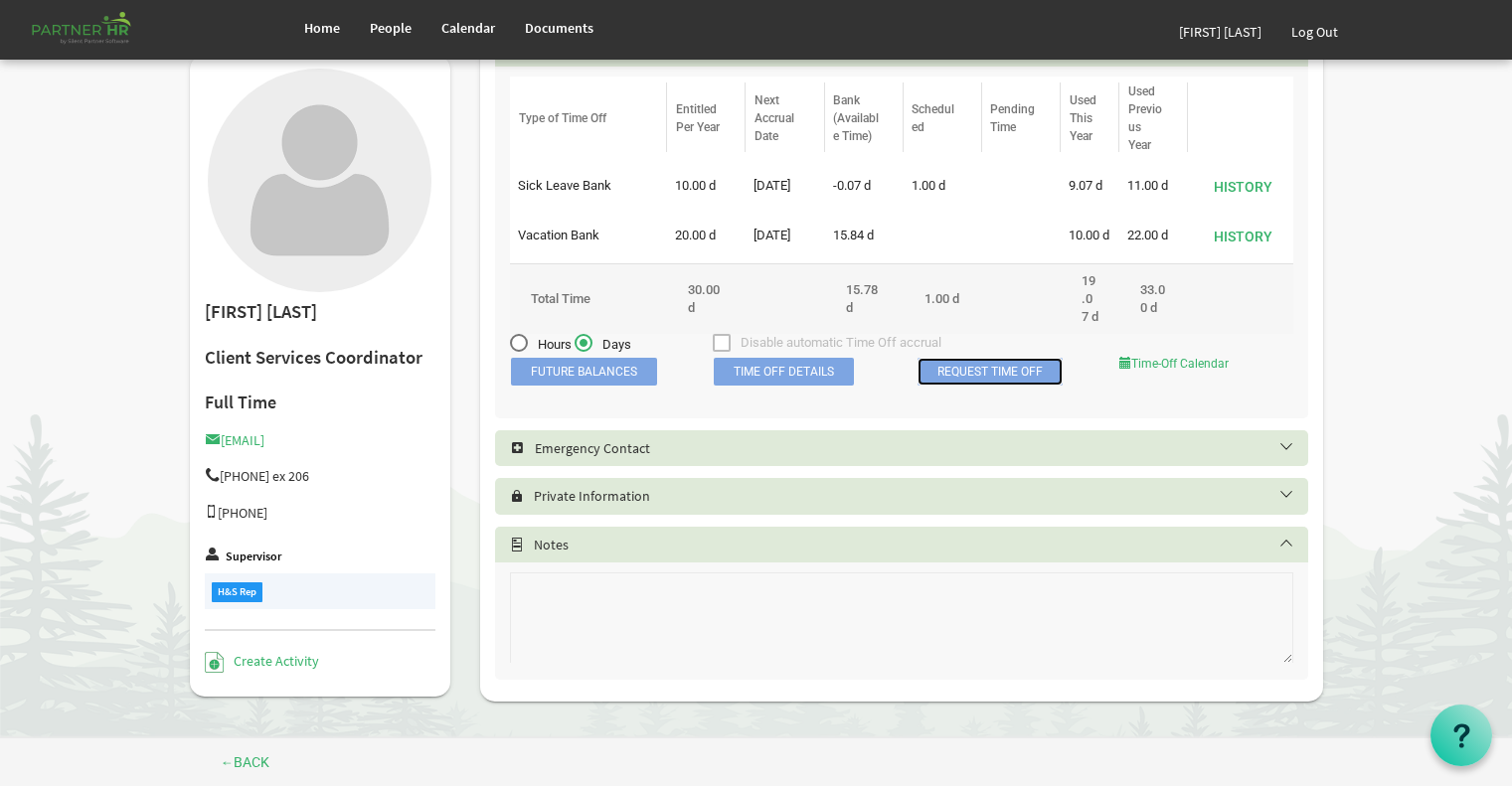 click on "Request Time Off" at bounding box center [990, 372] 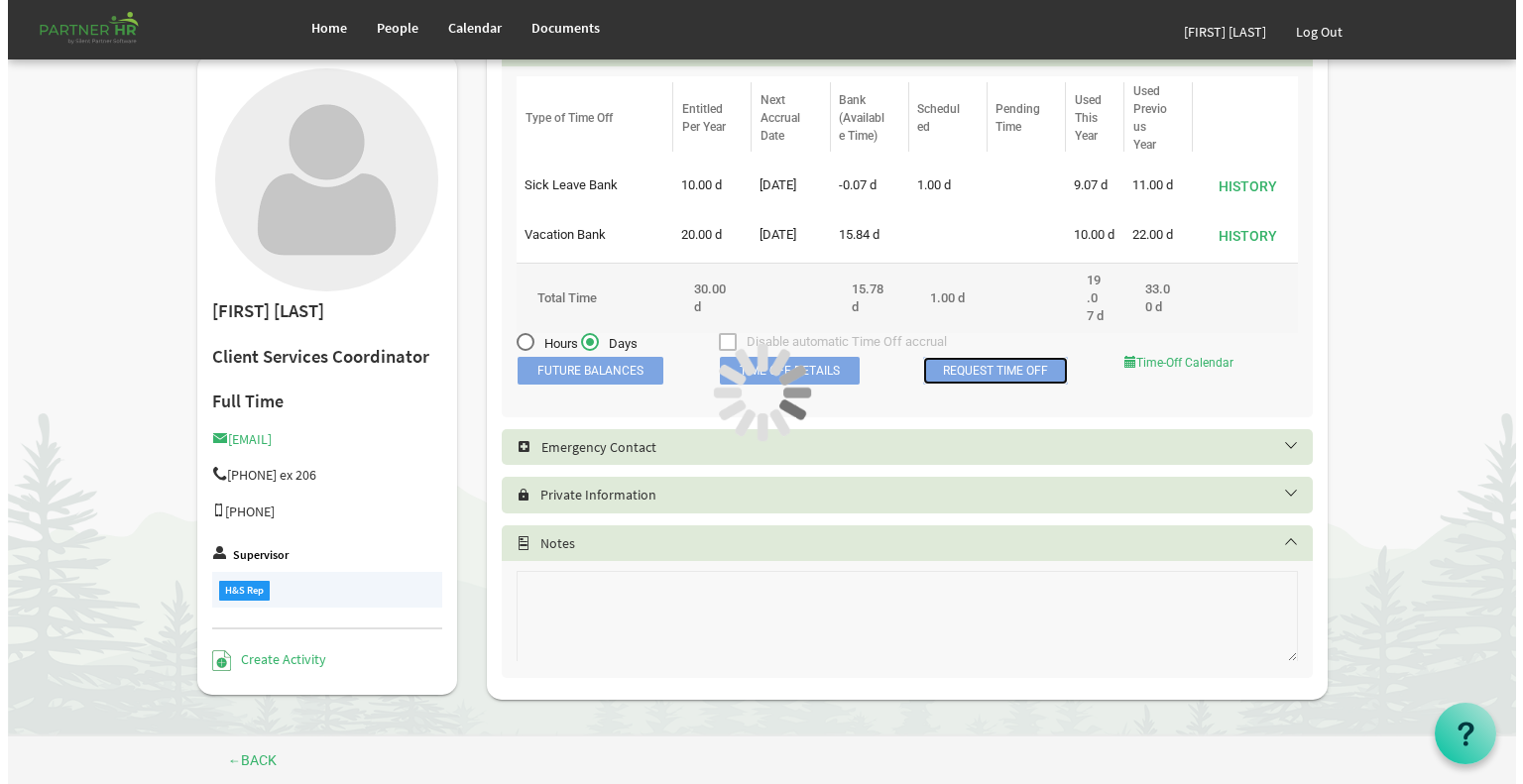 scroll, scrollTop: 0, scrollLeft: 0, axis: both 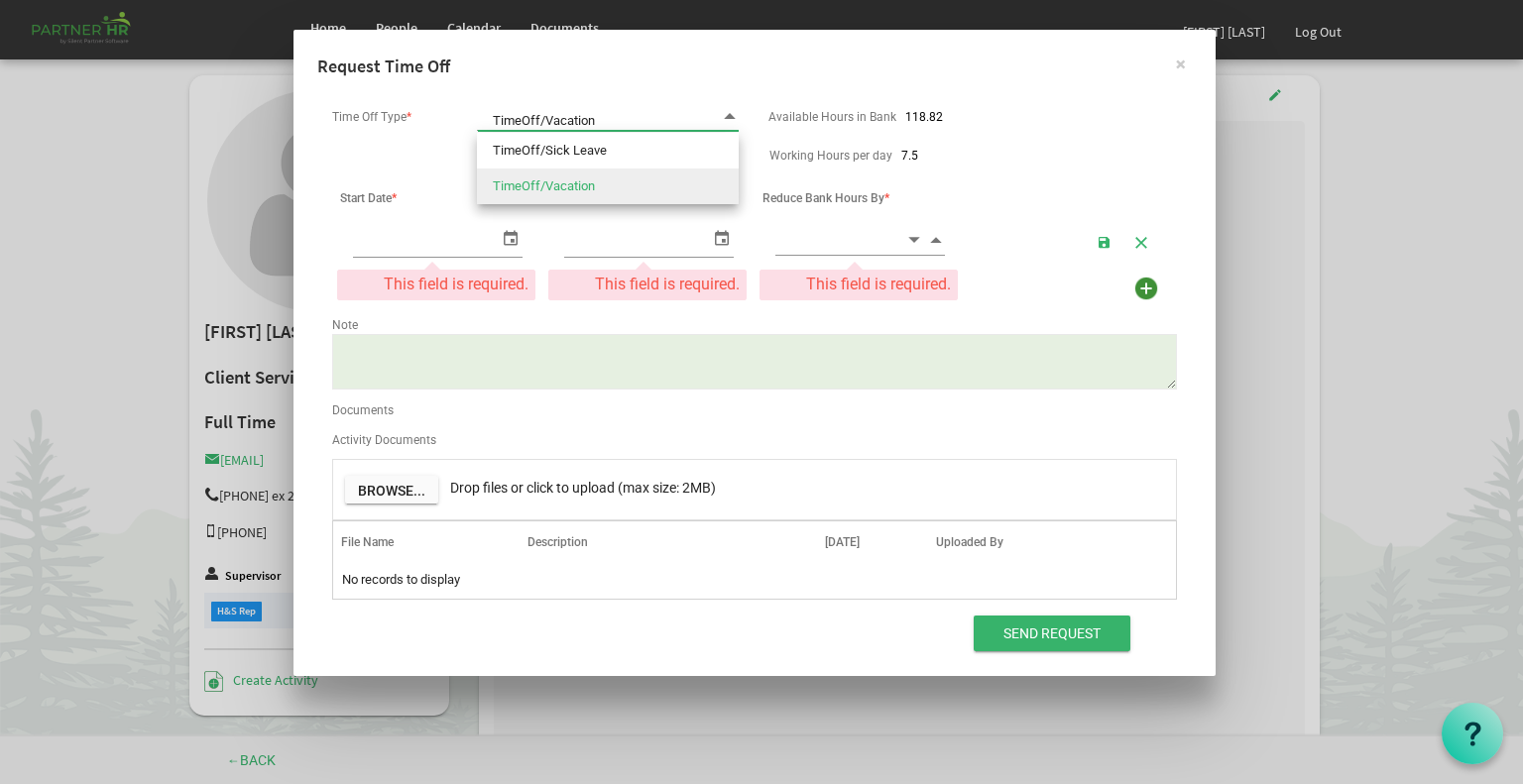click at bounding box center (730, 116) 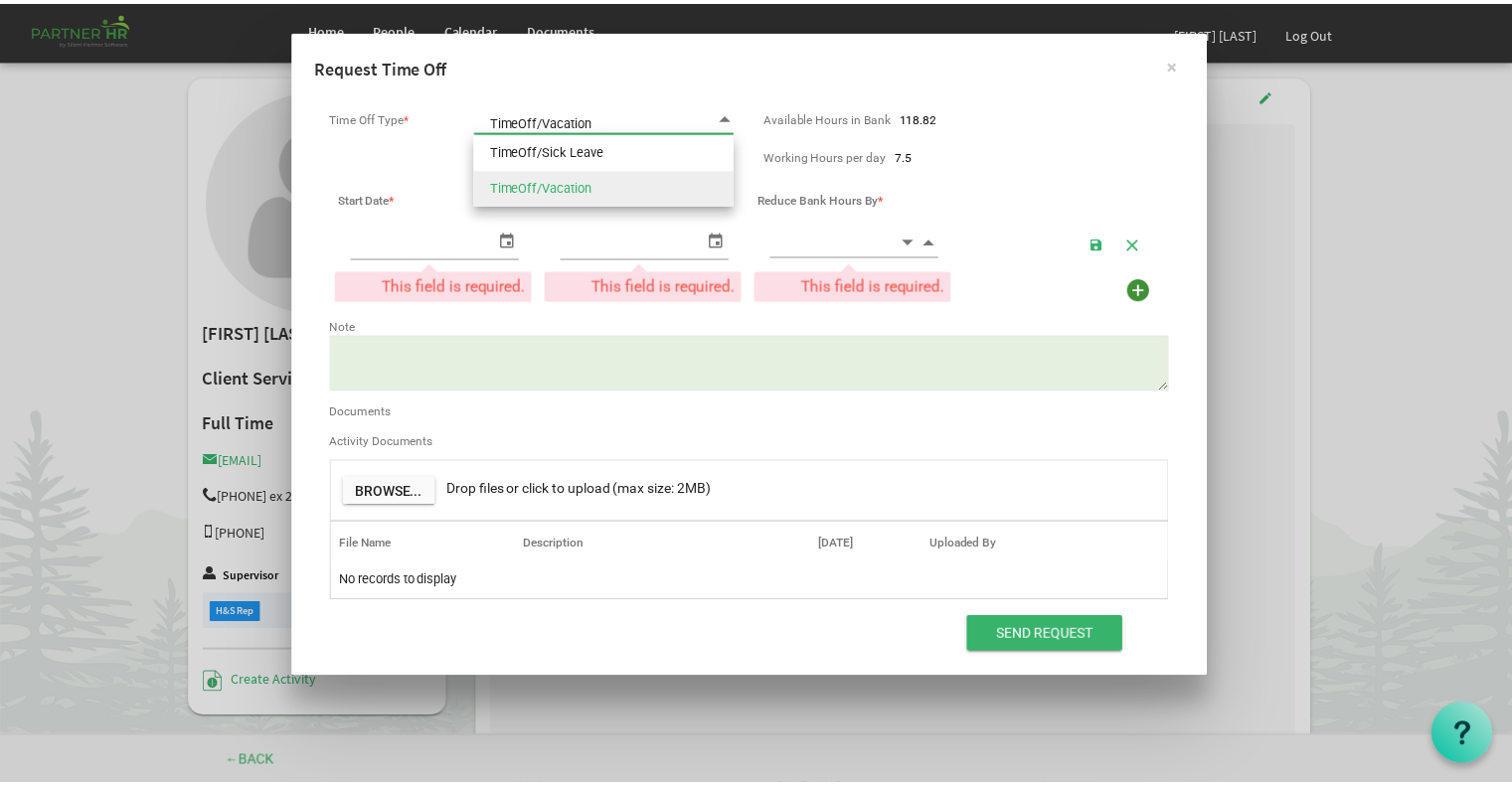 scroll, scrollTop: 0, scrollLeft: 0, axis: both 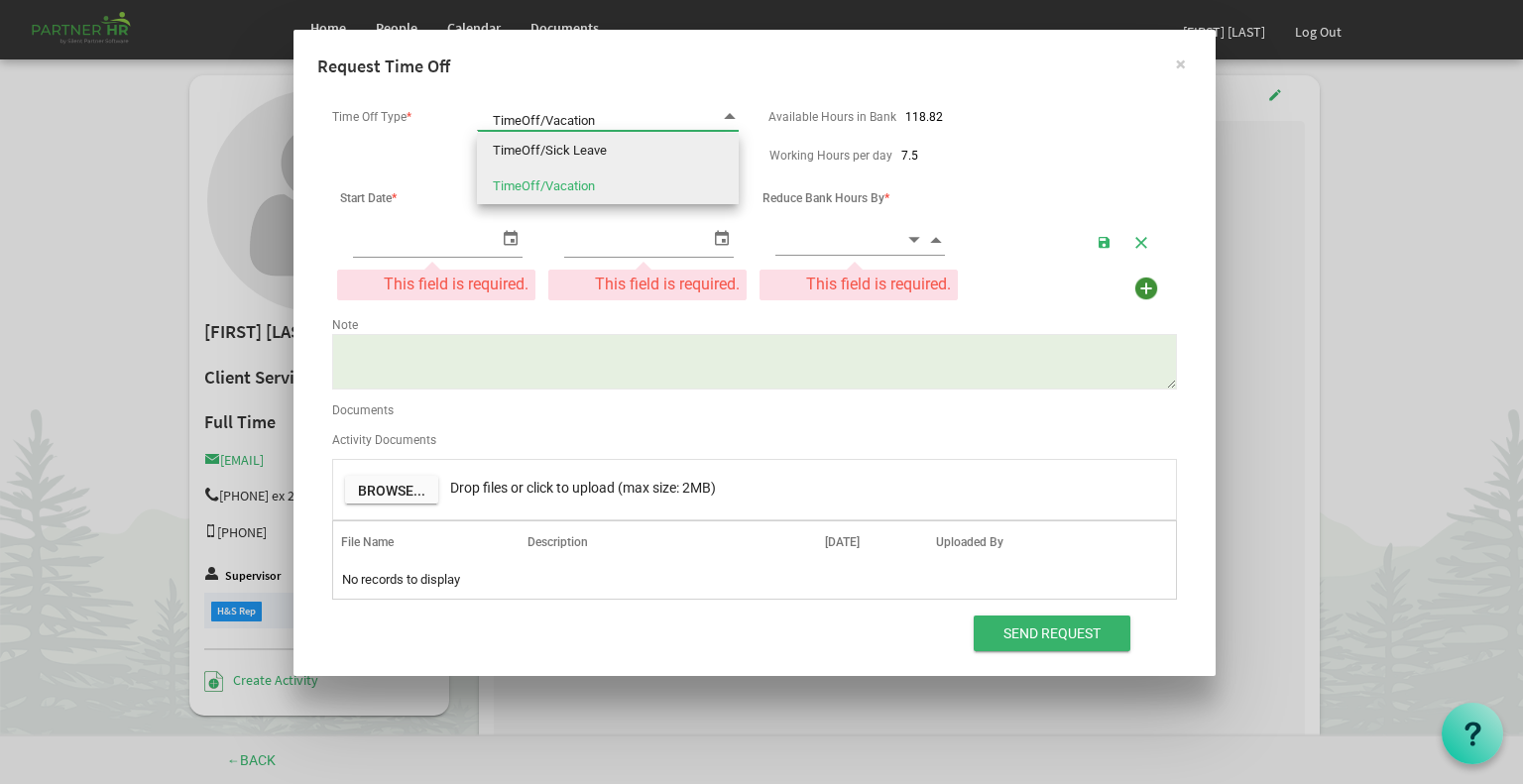 click on "TimeOff/Sick Leave" at bounding box center (608, 151) 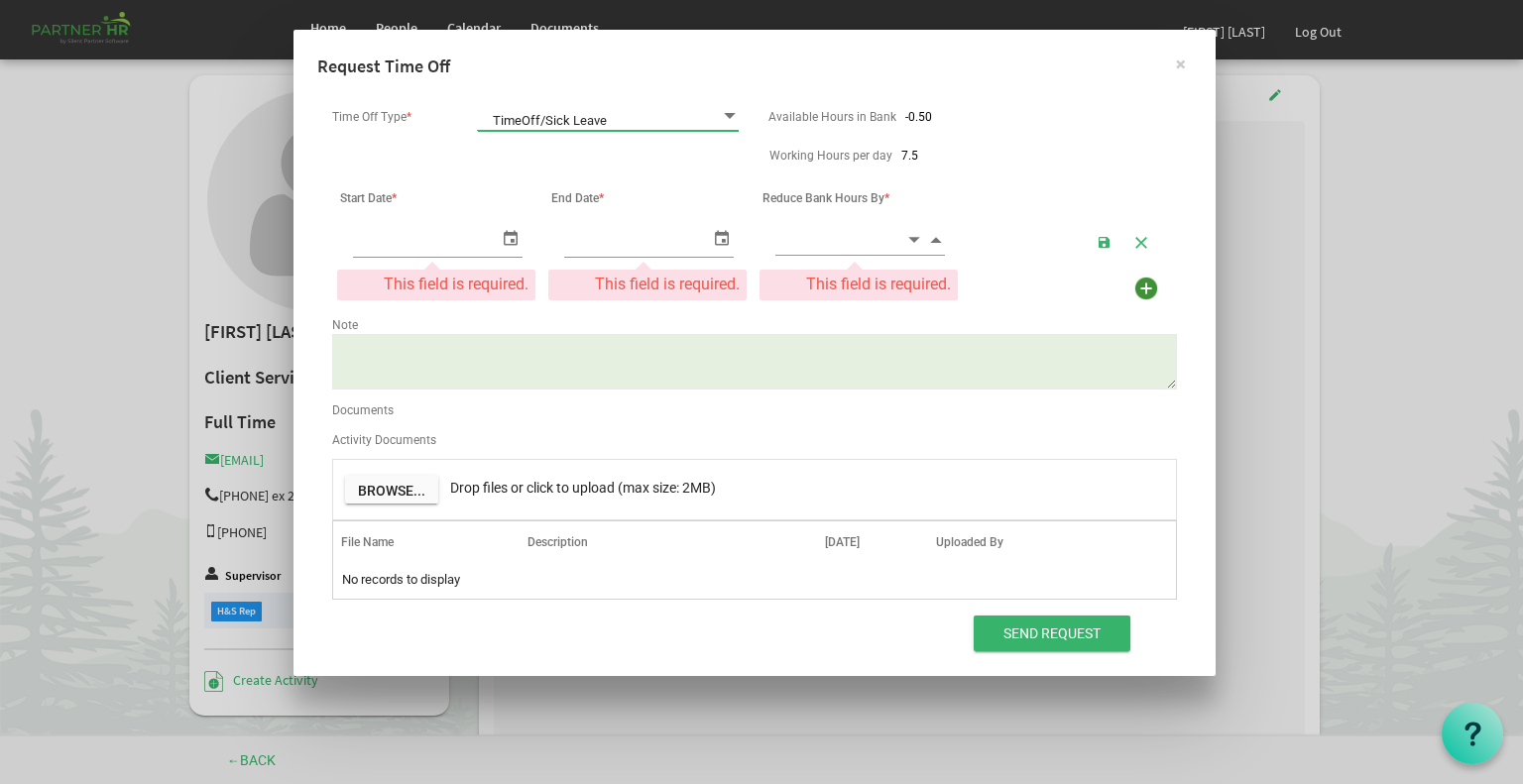 click at bounding box center [511, 237] 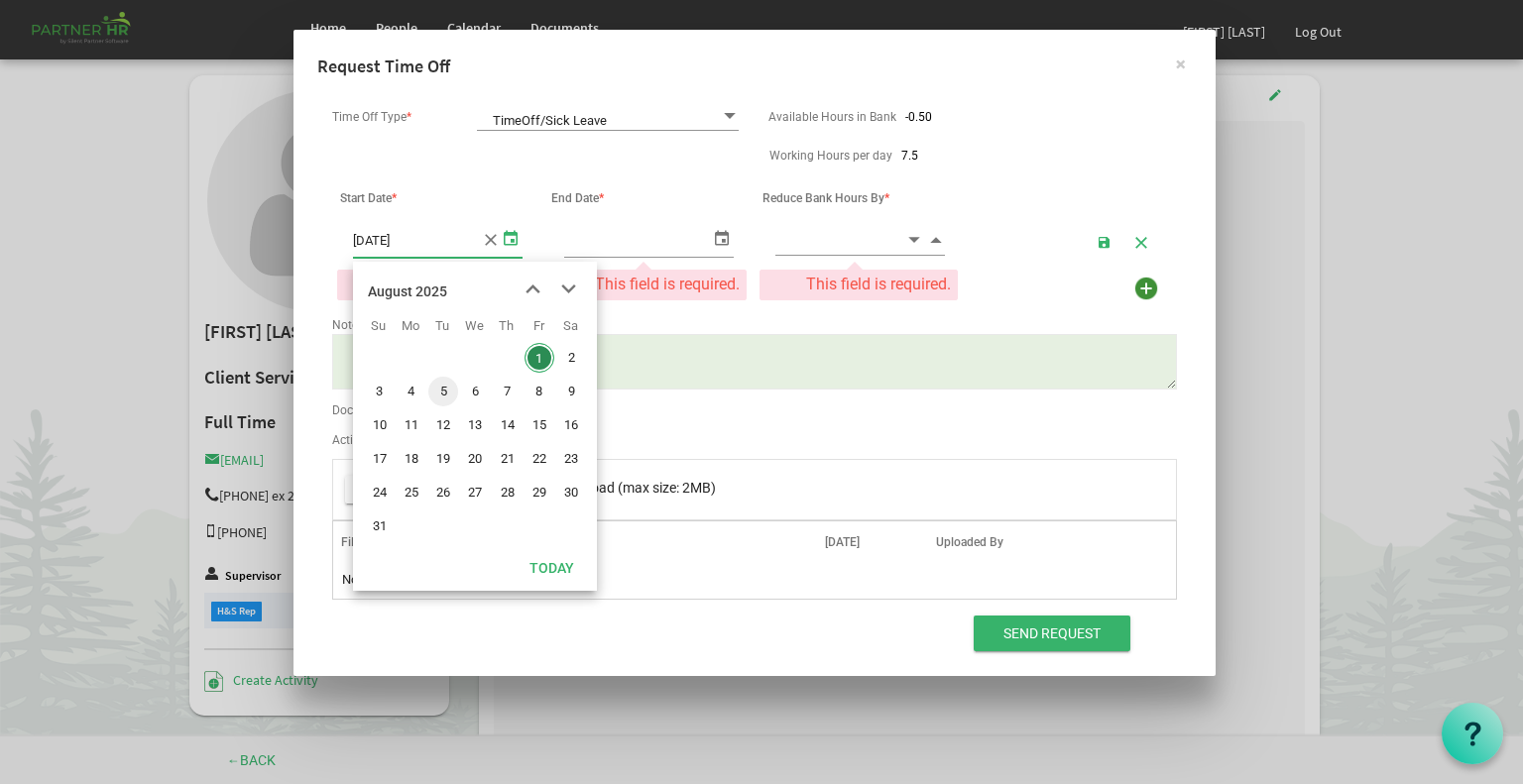 click on "5" at bounding box center (443, 392) 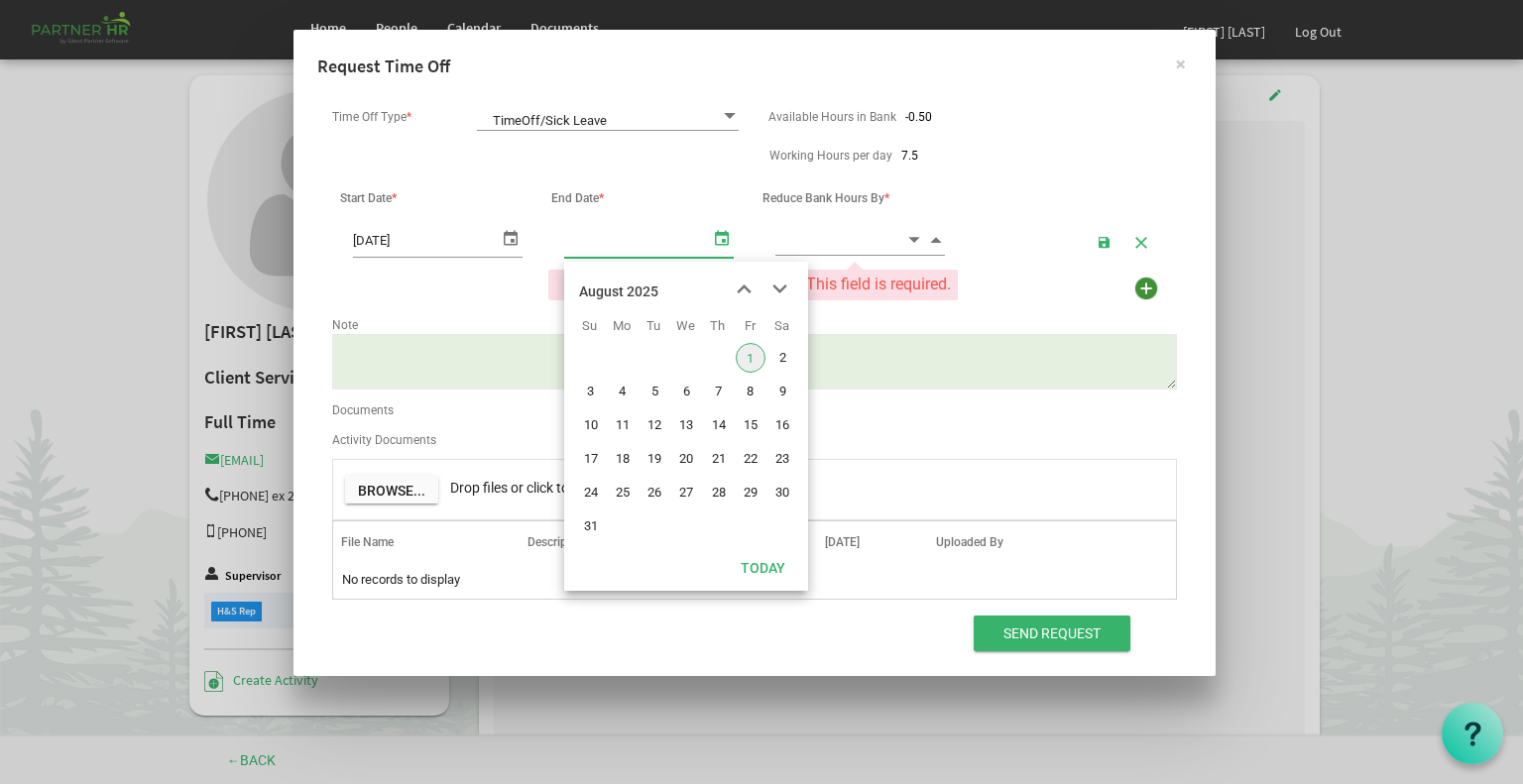click at bounding box center [722, 237] 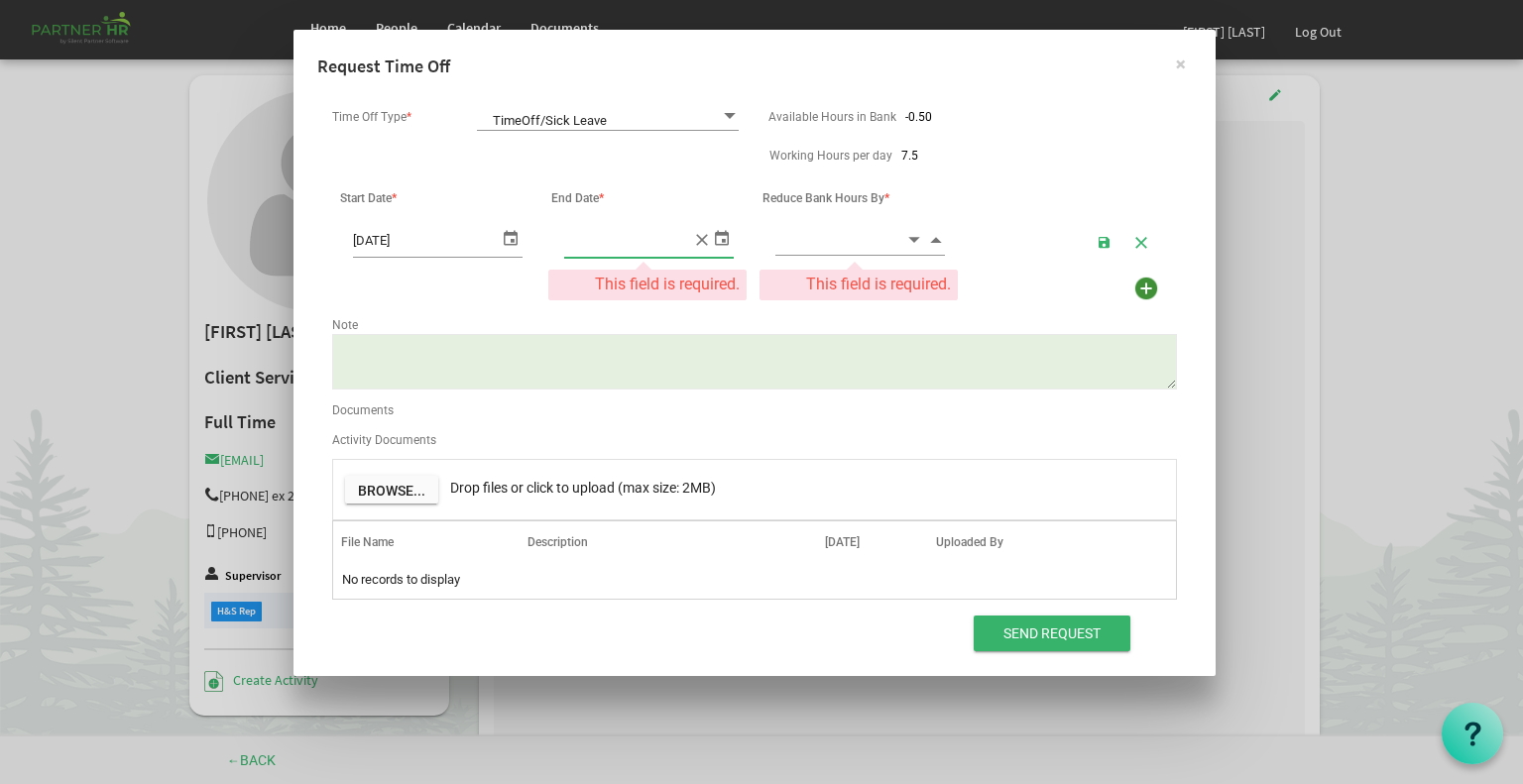 type on "[DATE]" 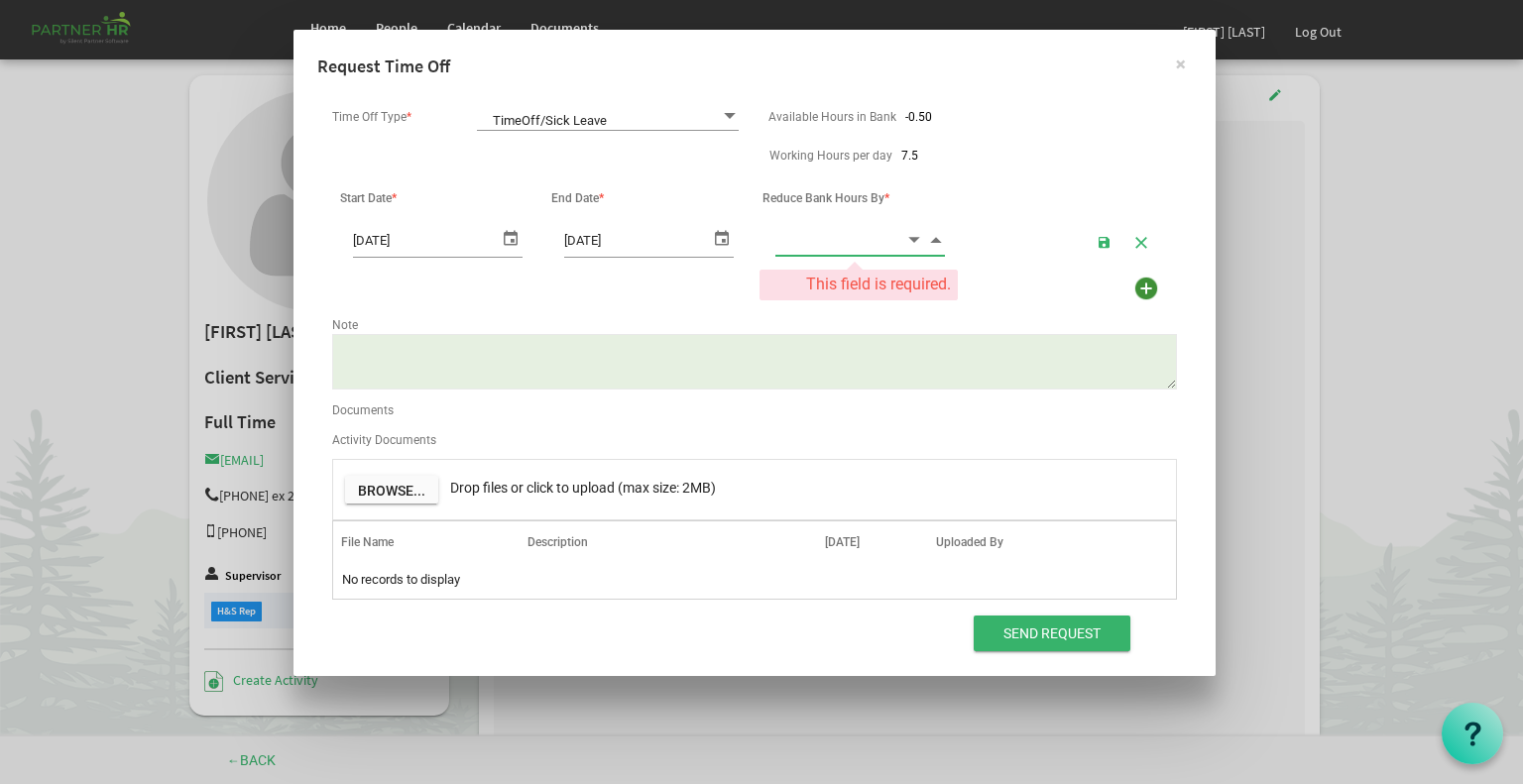 click at bounding box center [840, 239] 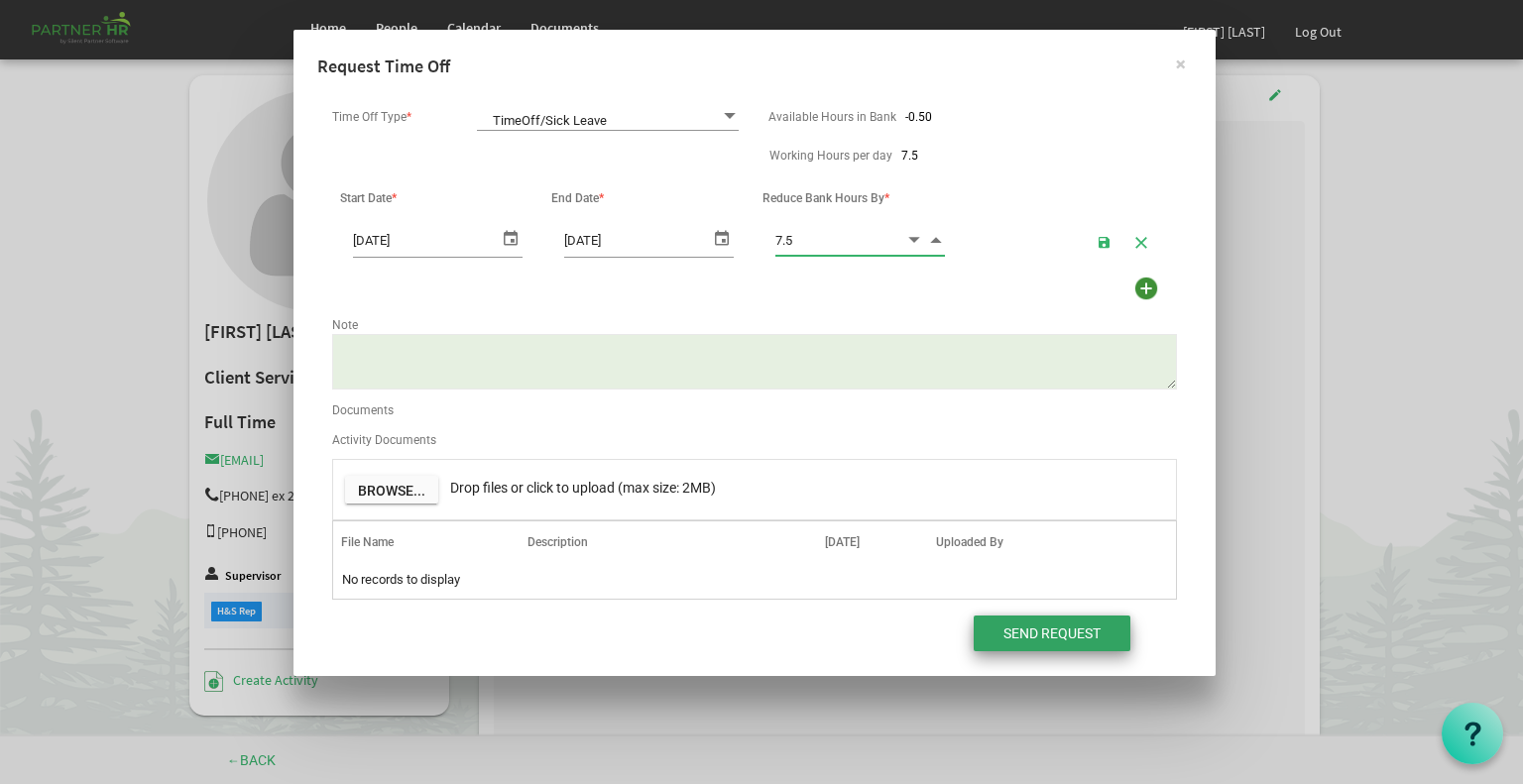 type on "7.50" 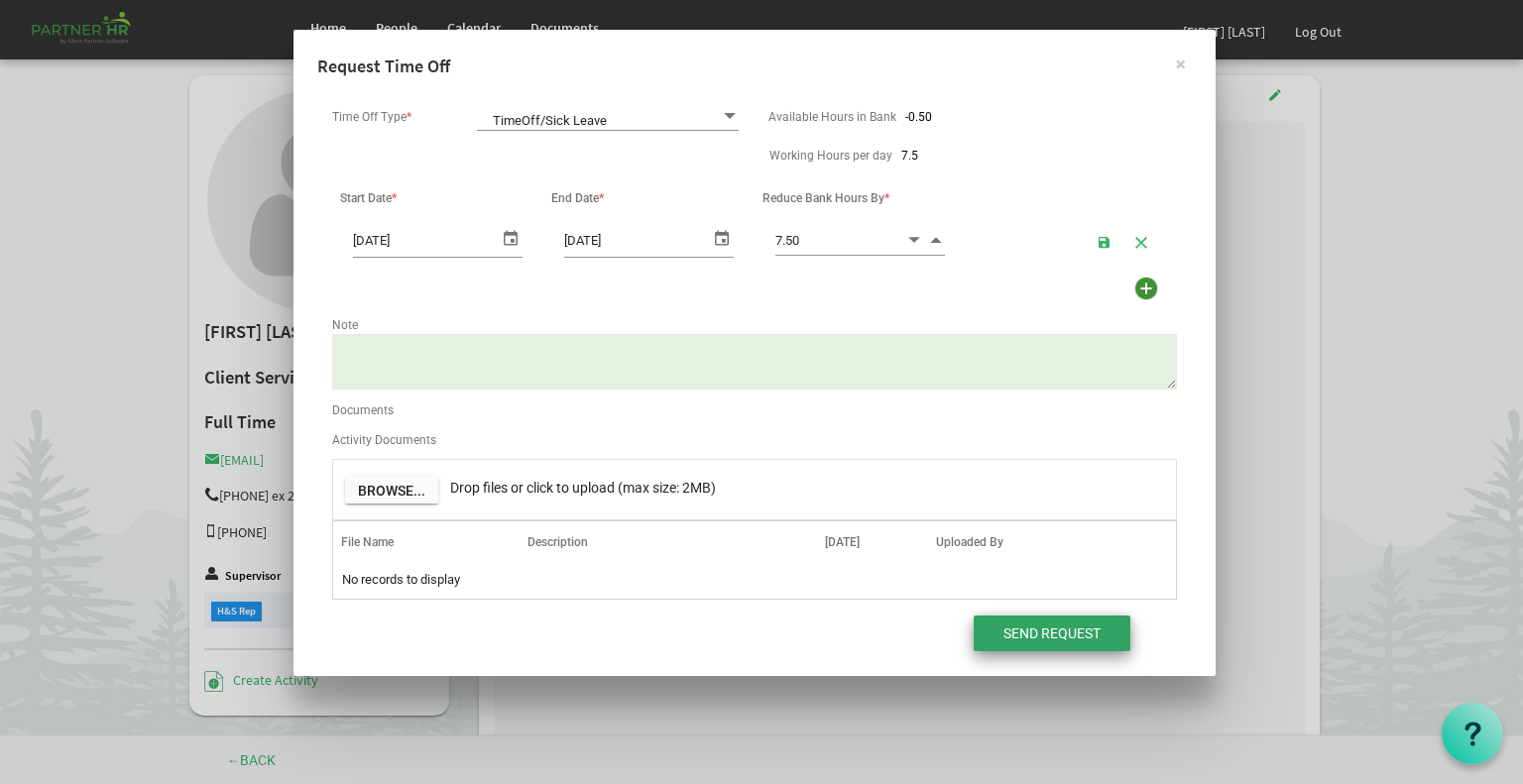 click on "Send Request" at bounding box center [1052, 633] 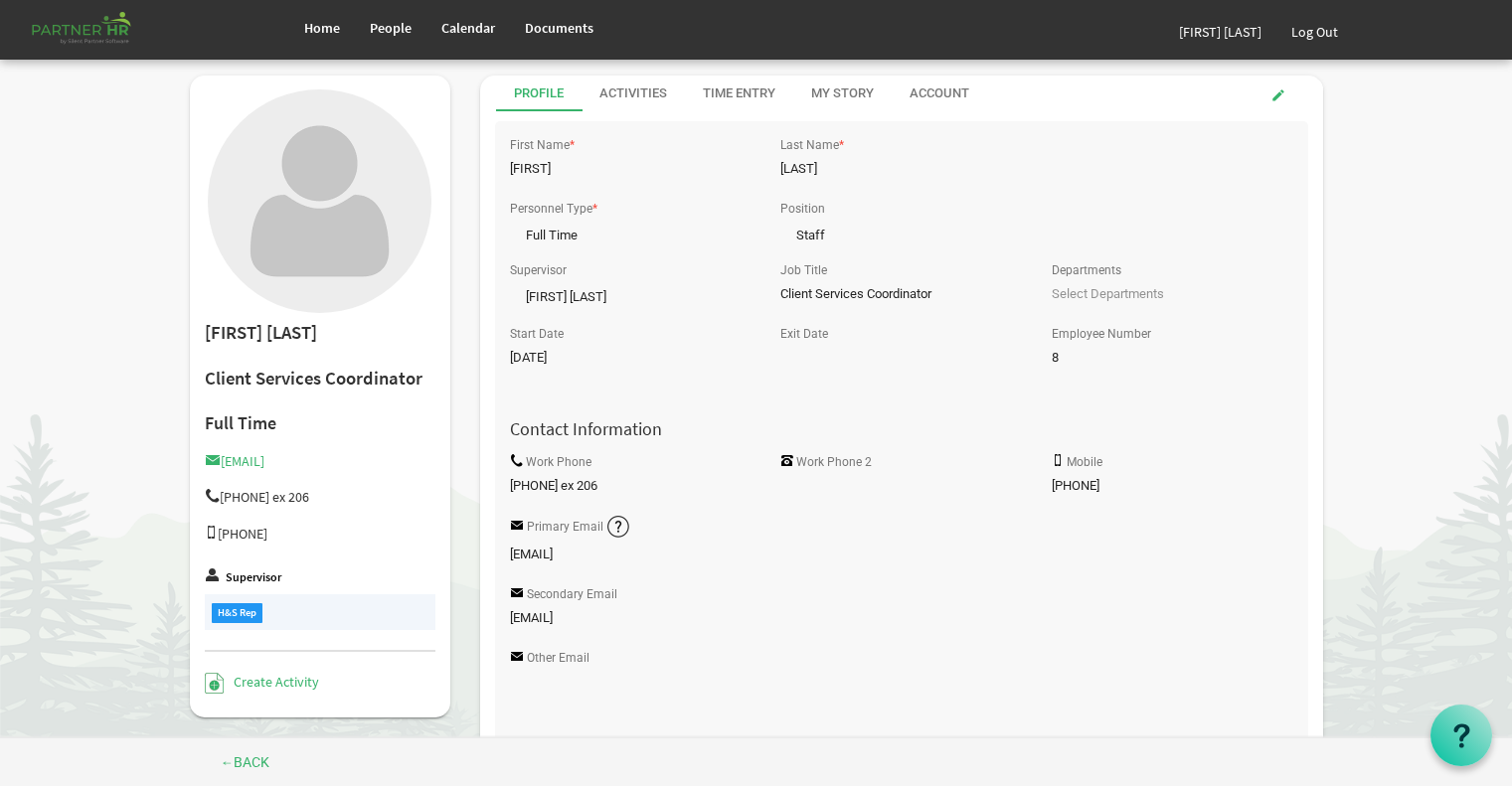 scroll, scrollTop: 923, scrollLeft: 0, axis: vertical 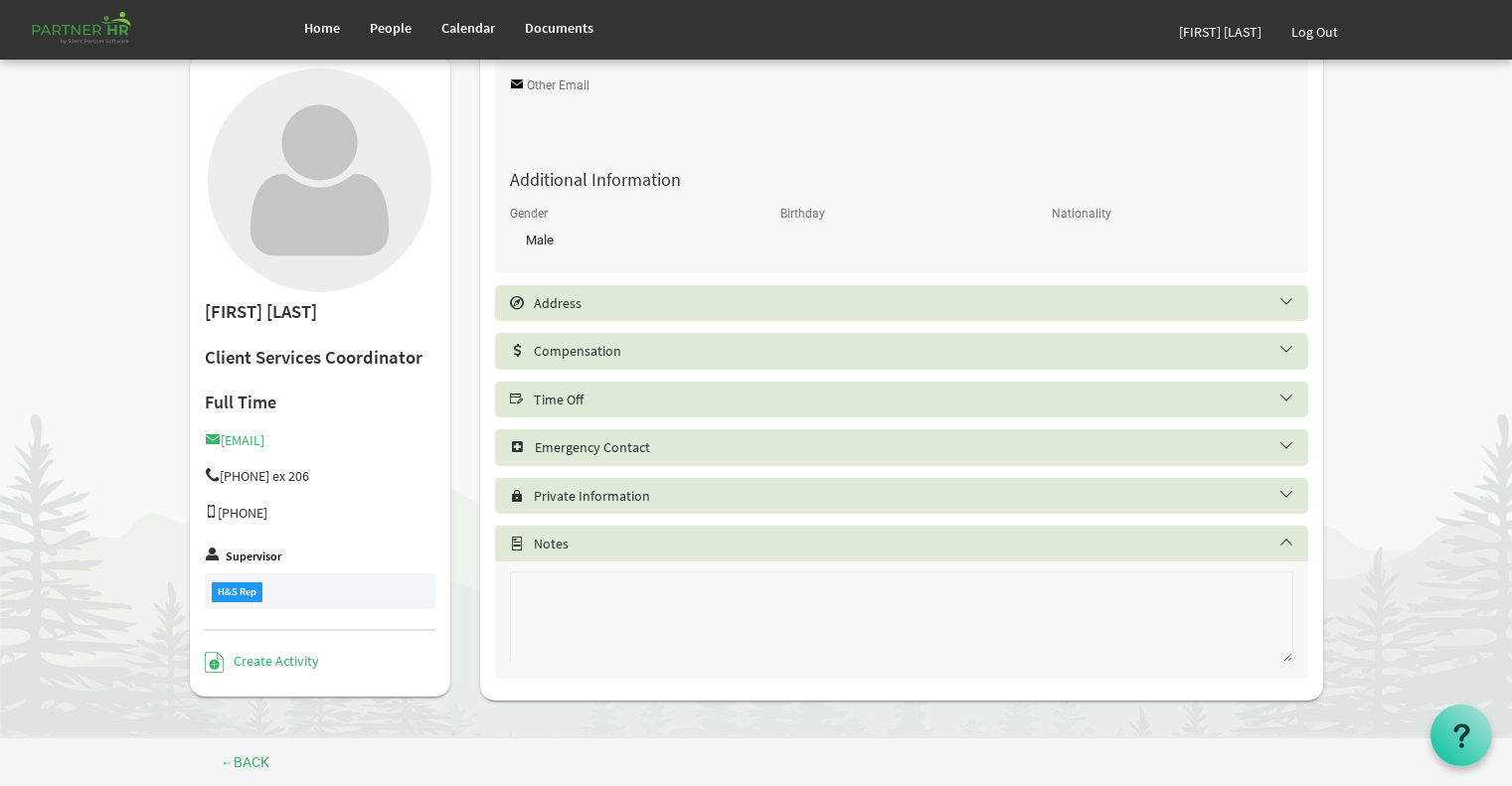 click on "Time Off" at bounding box center (917, 399) 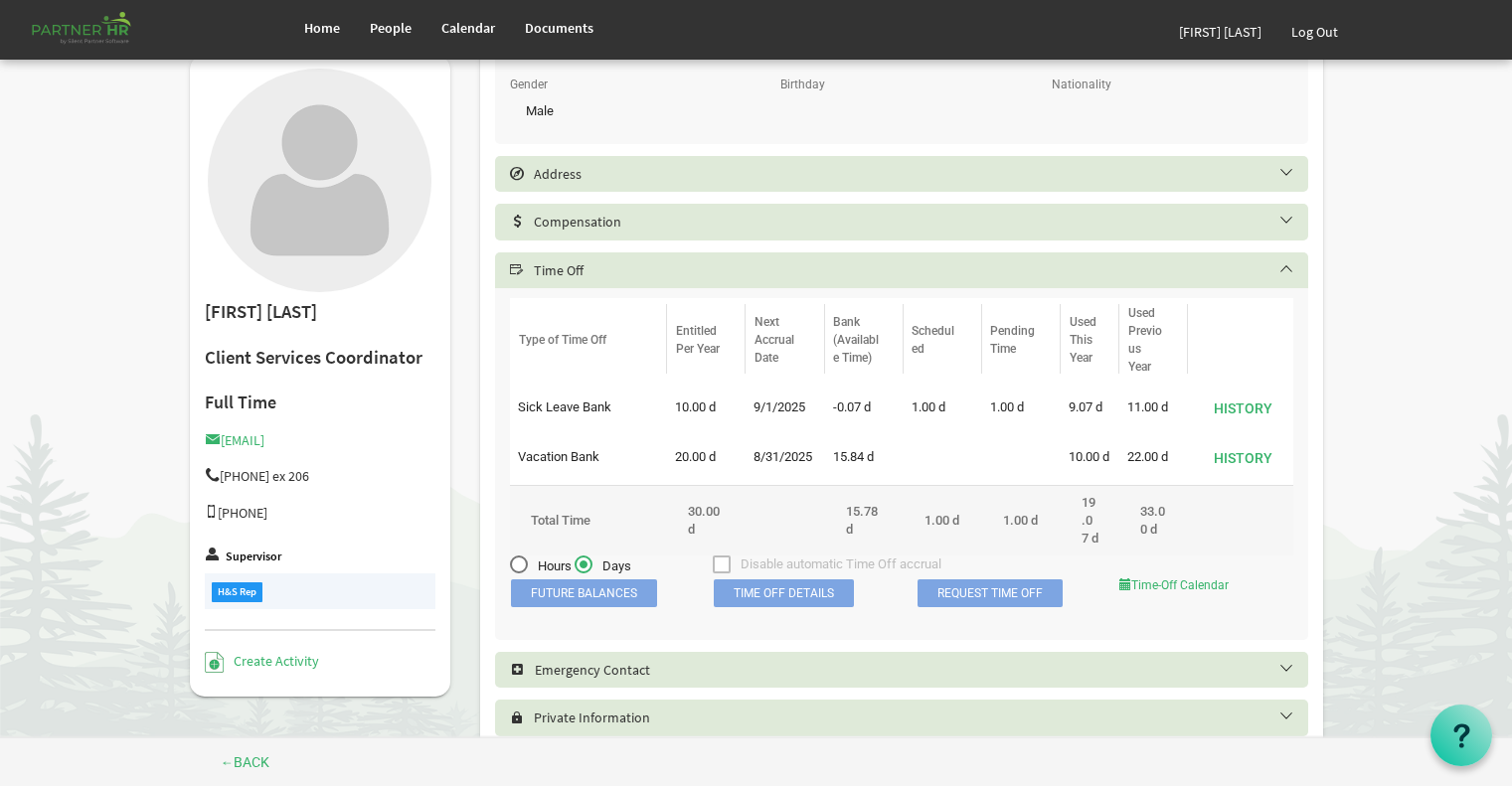 scroll, scrollTop: 710, scrollLeft: 0, axis: vertical 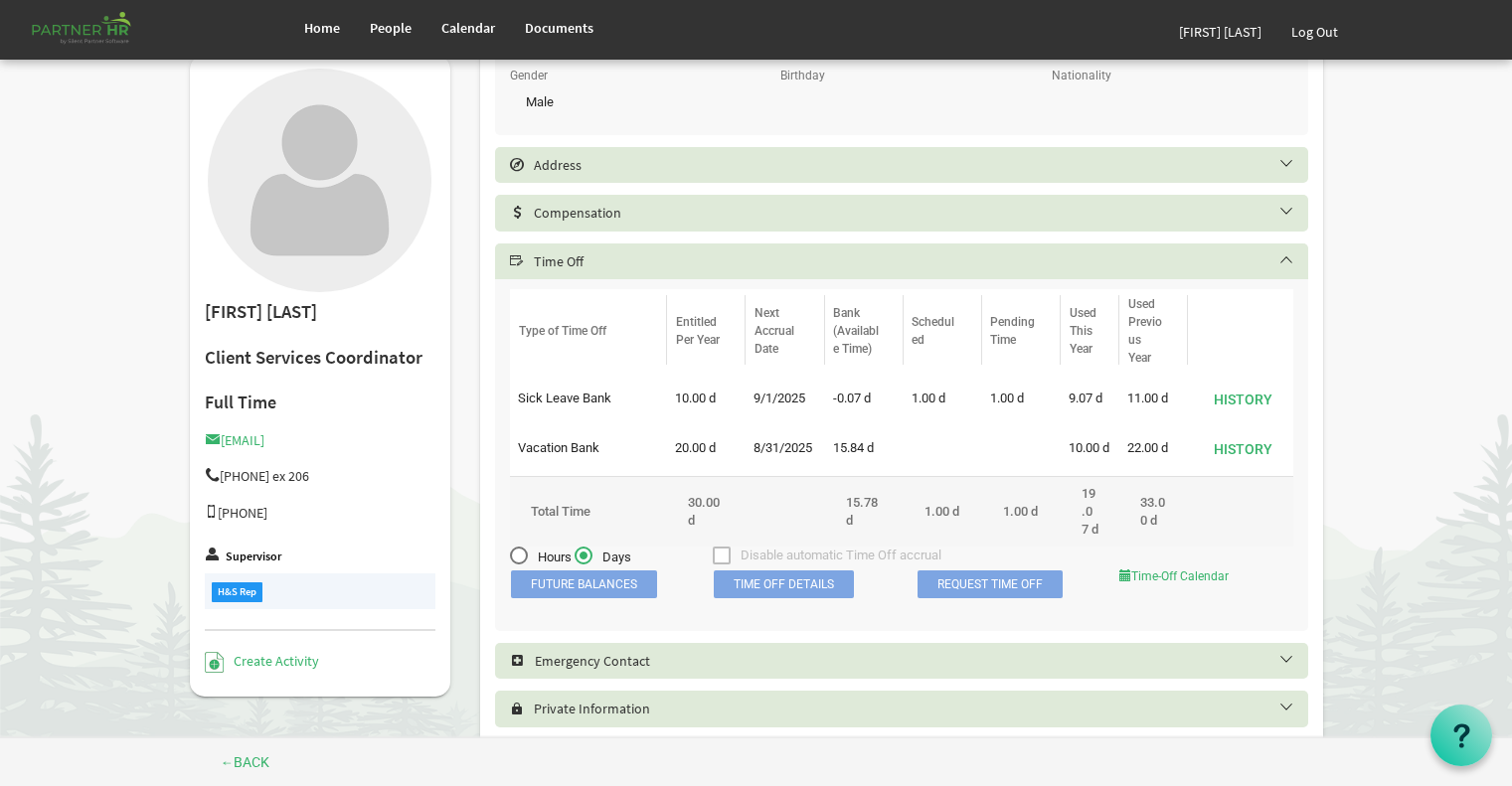 click on "Time Off Details" at bounding box center [783, 584] 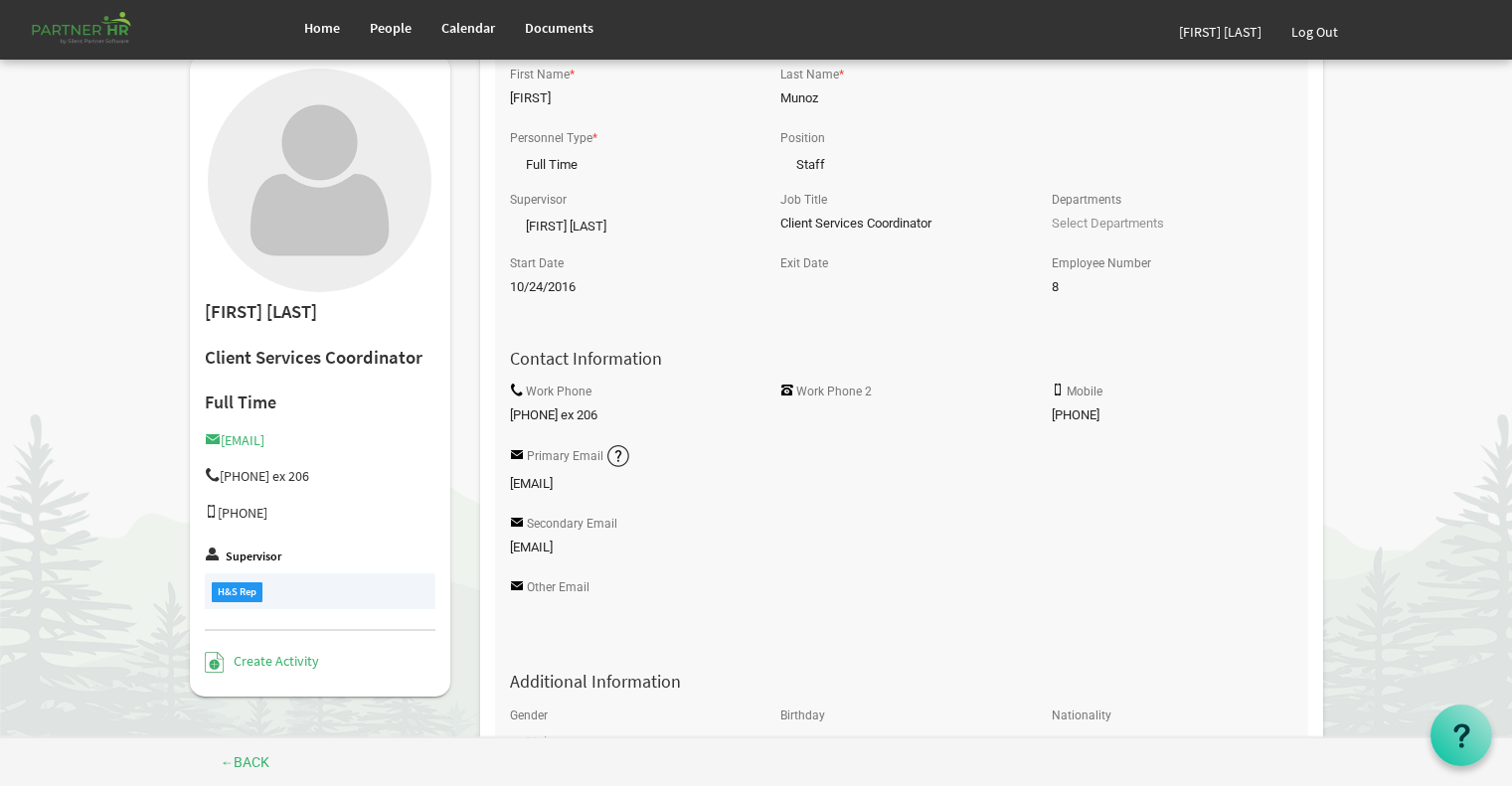 scroll, scrollTop: 0, scrollLeft: 0, axis: both 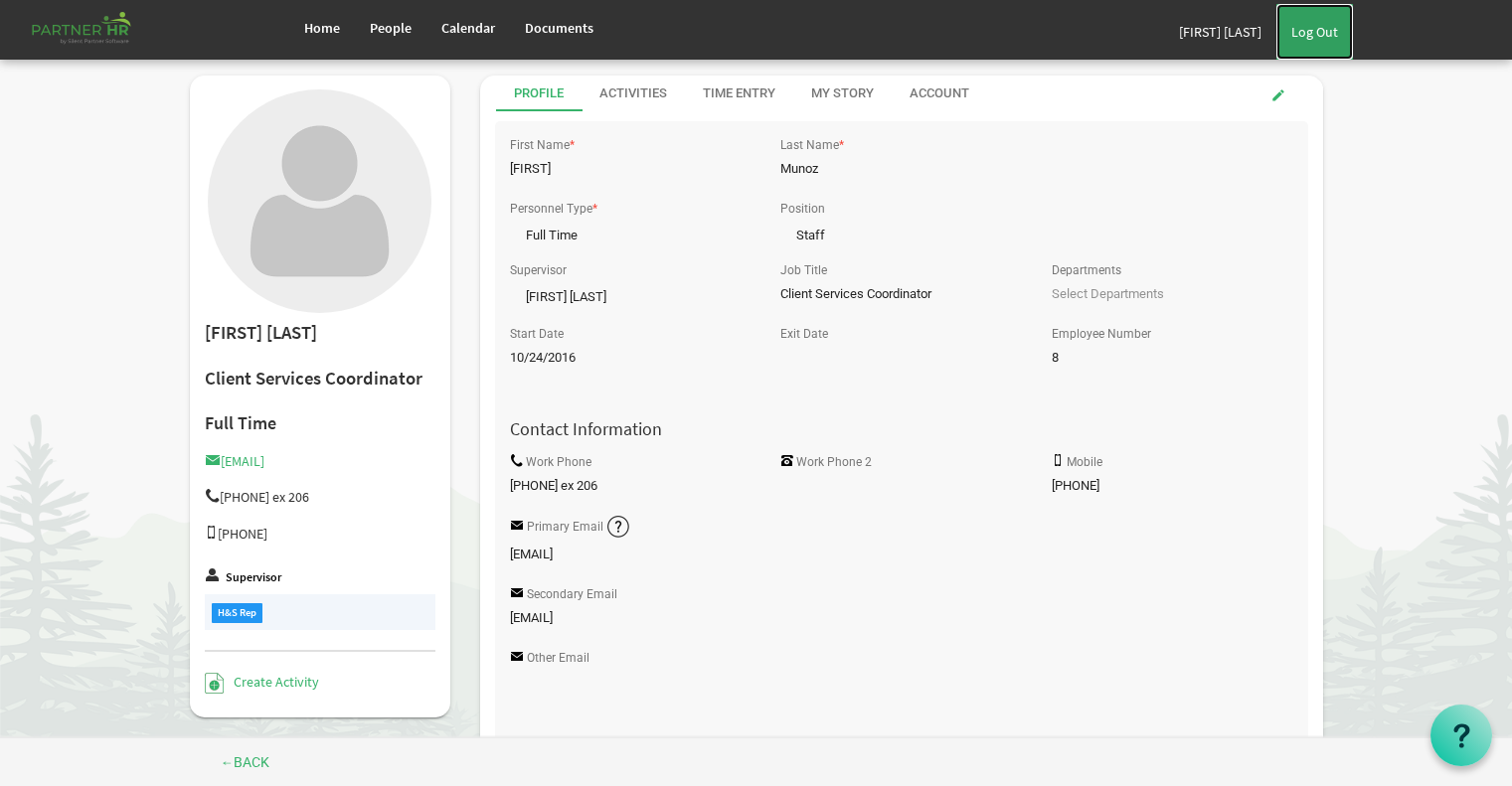 click on "Log Out" at bounding box center [1314, 32] 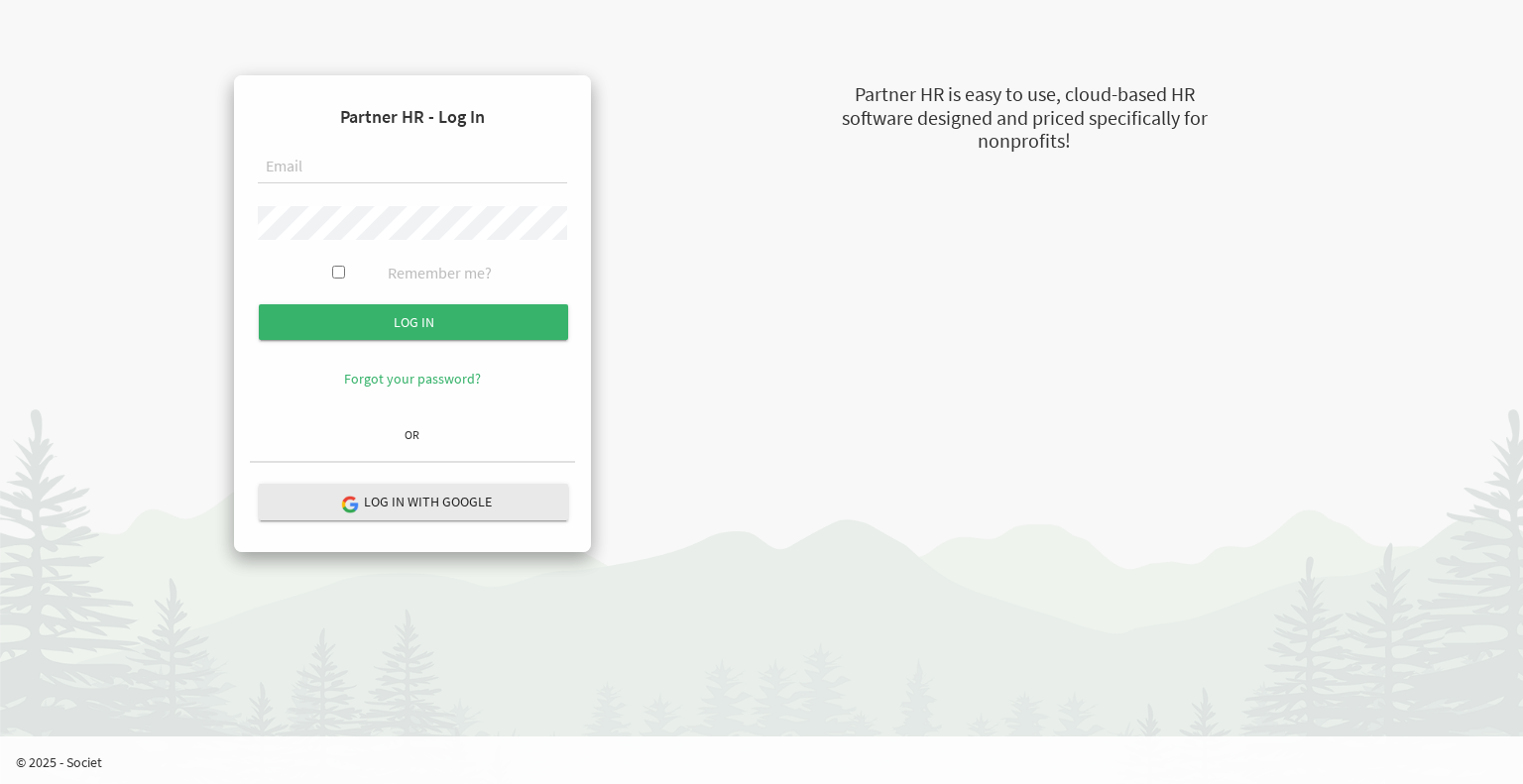 scroll, scrollTop: 0, scrollLeft: 0, axis: both 